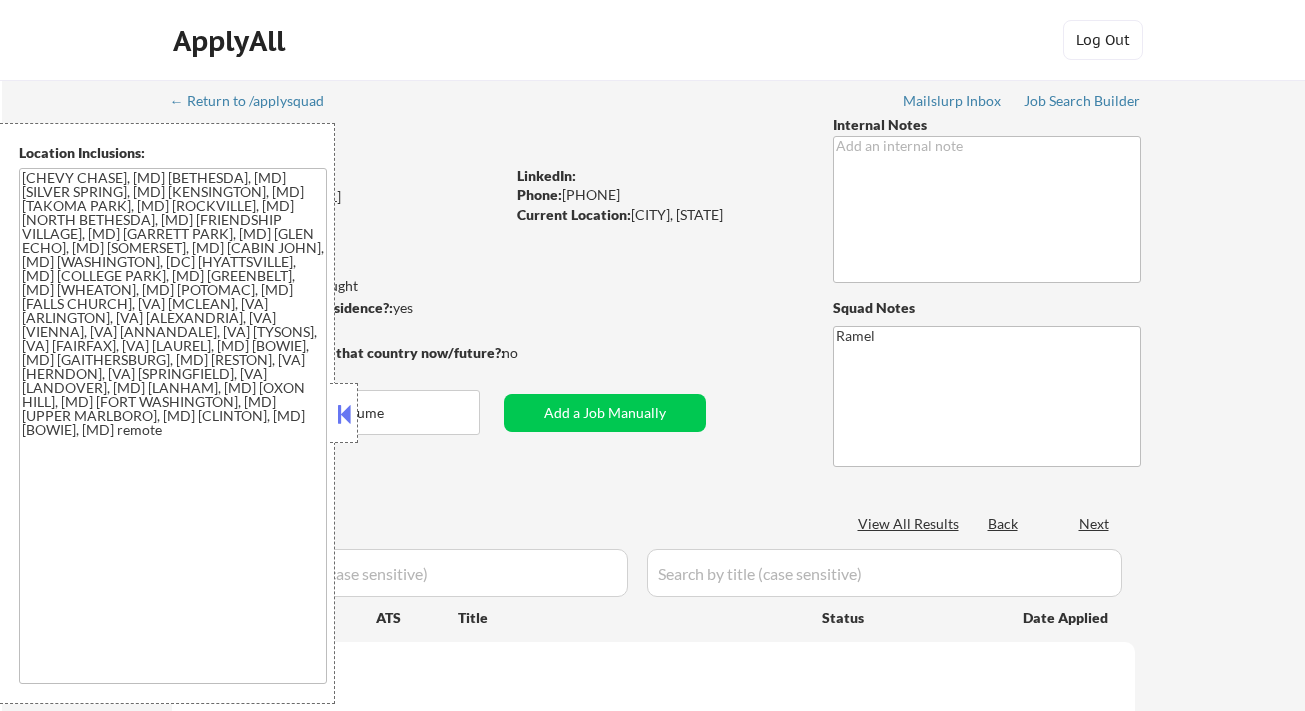 select on ""pending"" 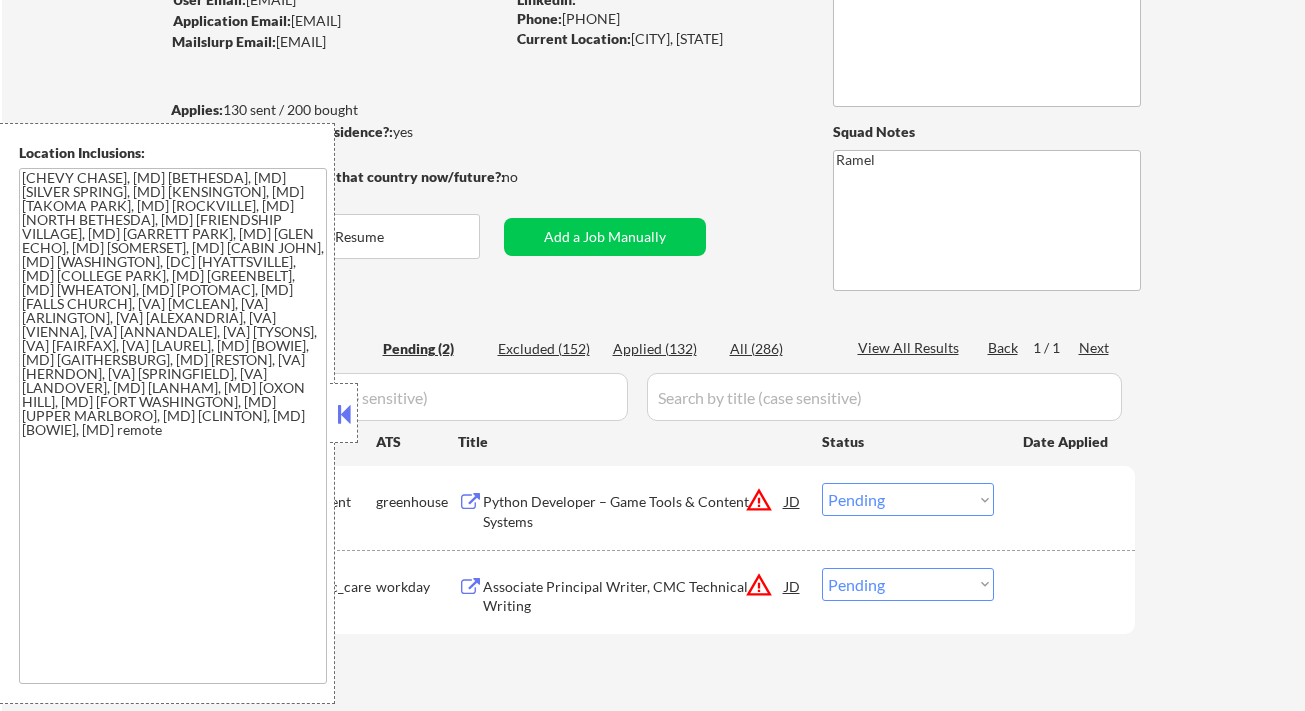 scroll, scrollTop: 266, scrollLeft: 0, axis: vertical 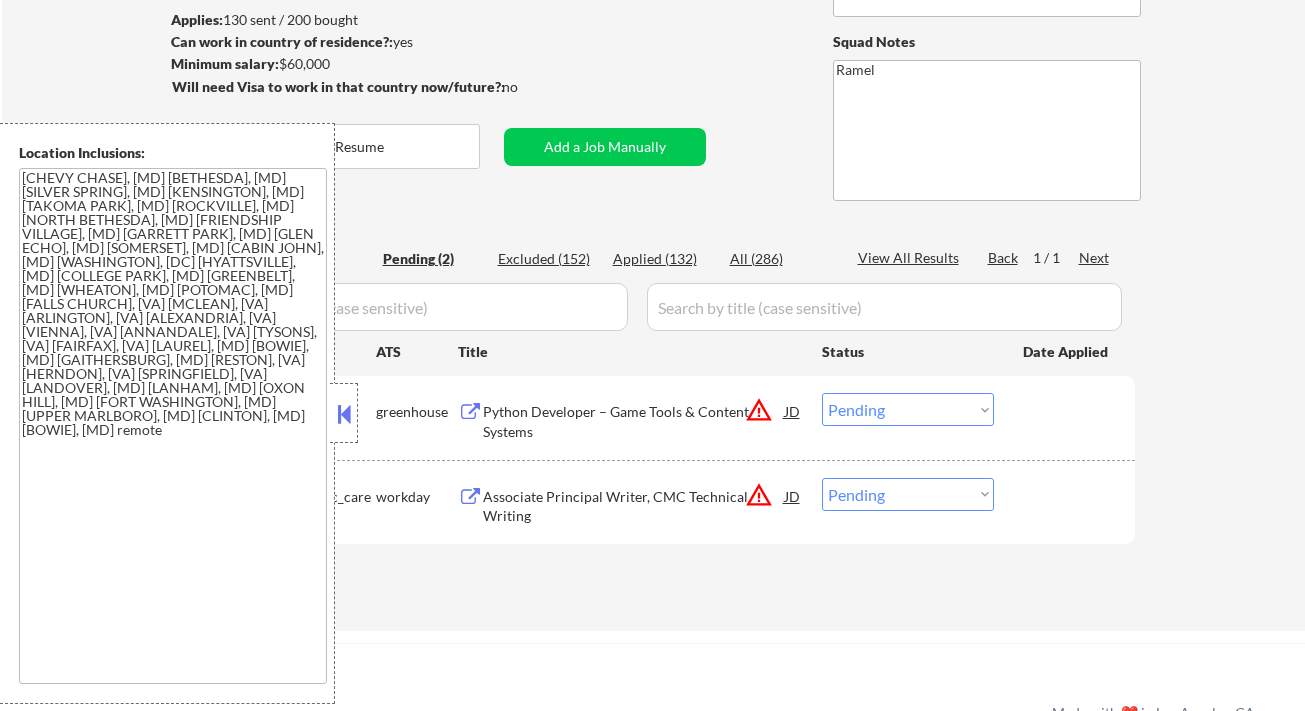 drag, startPoint x: 899, startPoint y: 406, endPoint x: 909, endPoint y: 423, distance: 19.723083 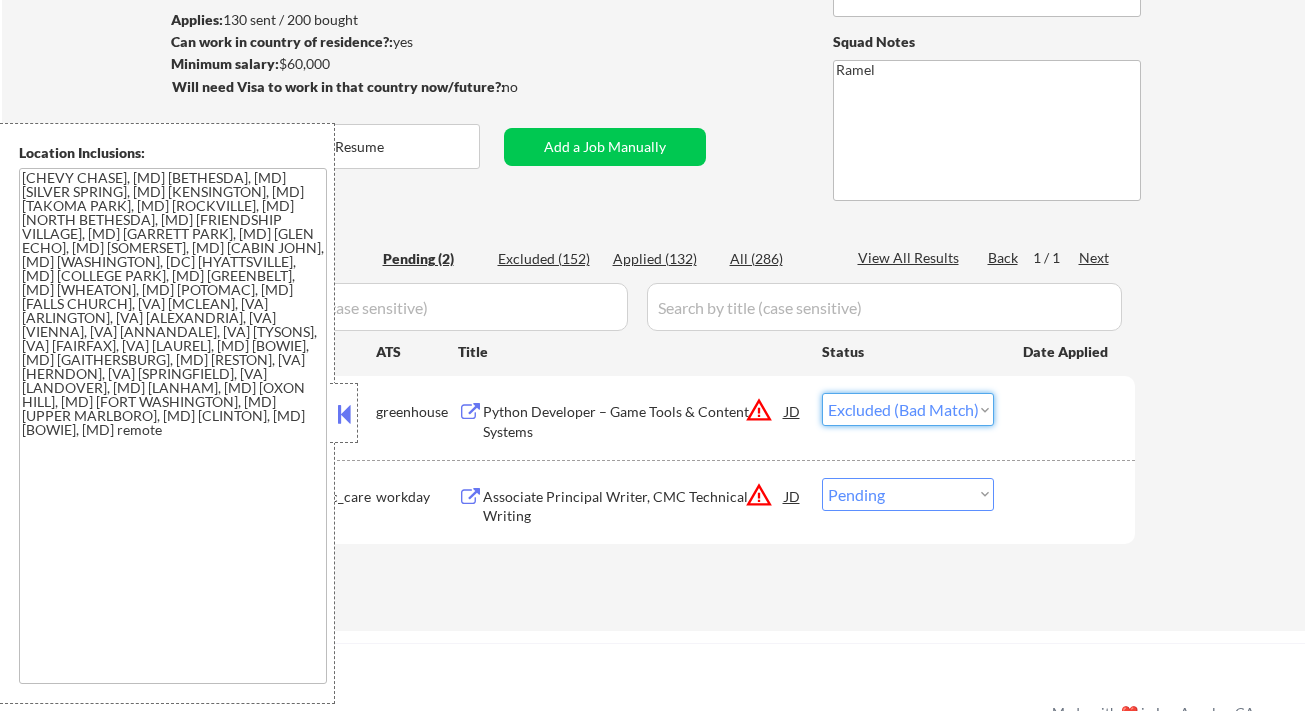 click on "Choose an option... Pending Applied Excluded (Questions) Excluded (Expired) Excluded (Location) Excluded (Bad Match) Excluded (Blocklist) Excluded (Salary) Excluded (Other)" at bounding box center [908, 409] 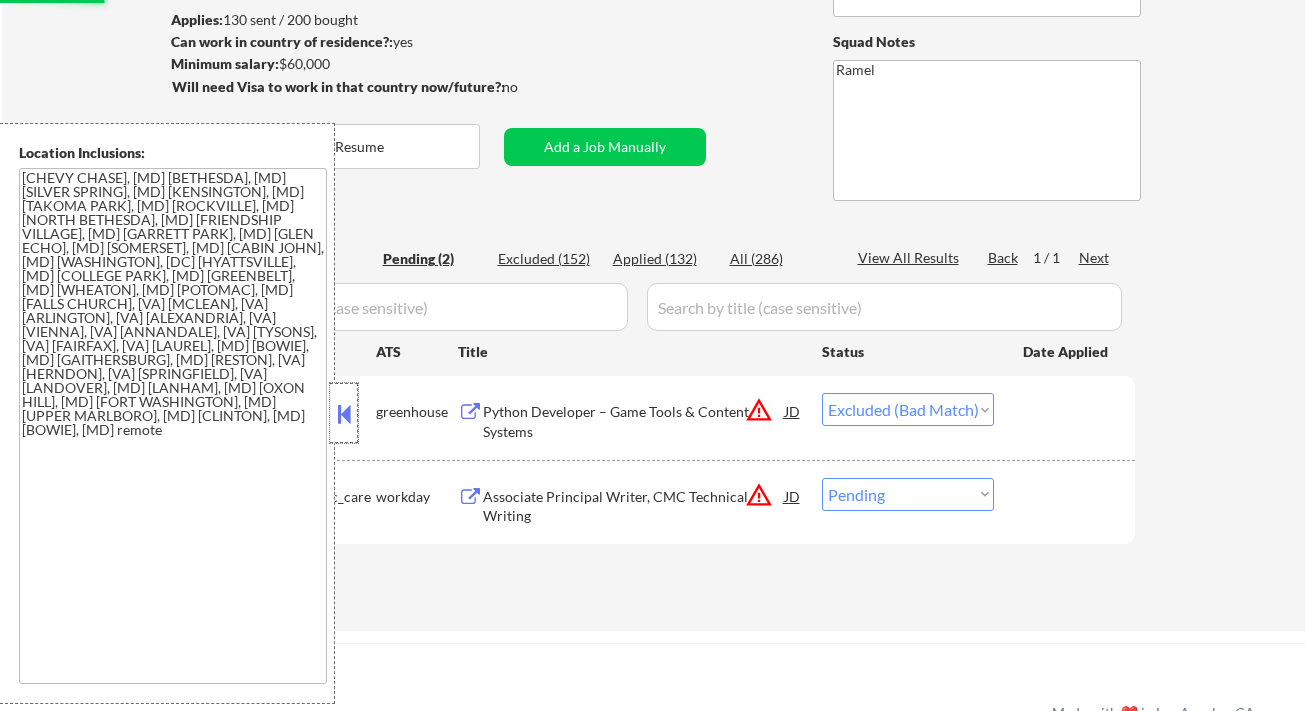 click at bounding box center (344, 413) 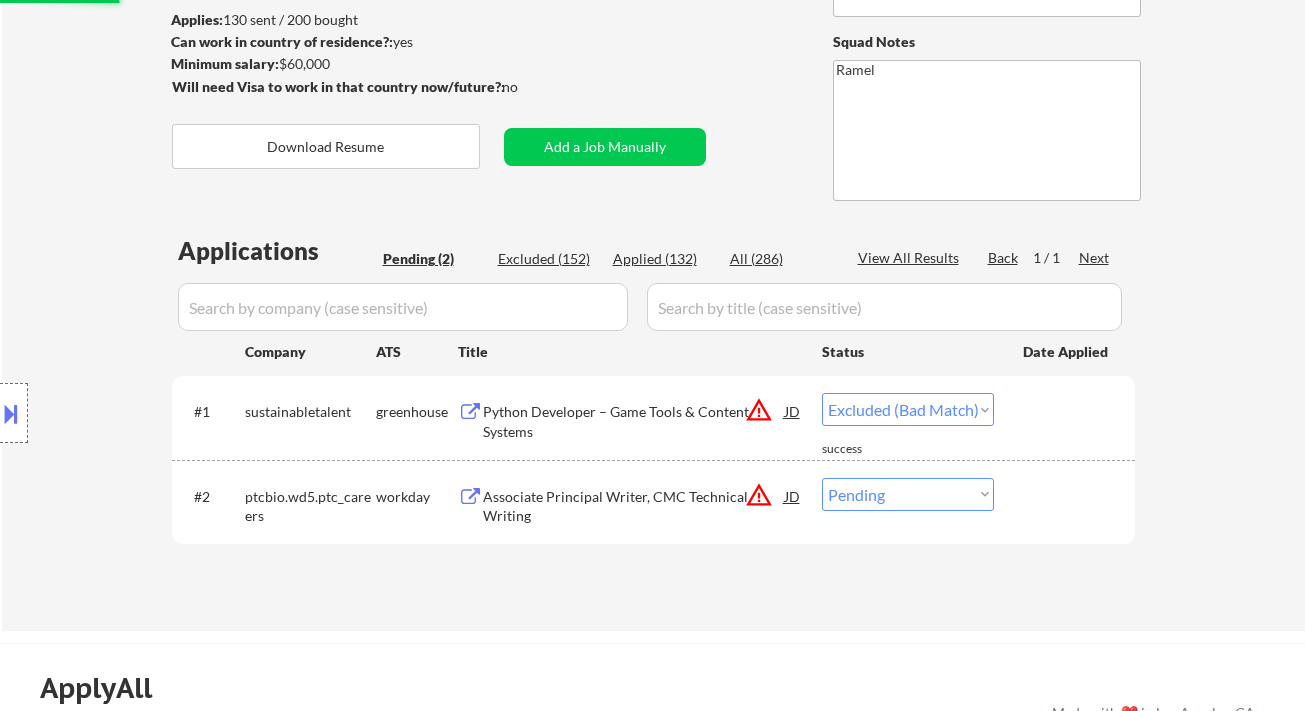 click on "Associate Principal Writer, CMC Technical Writing" at bounding box center [634, 506] 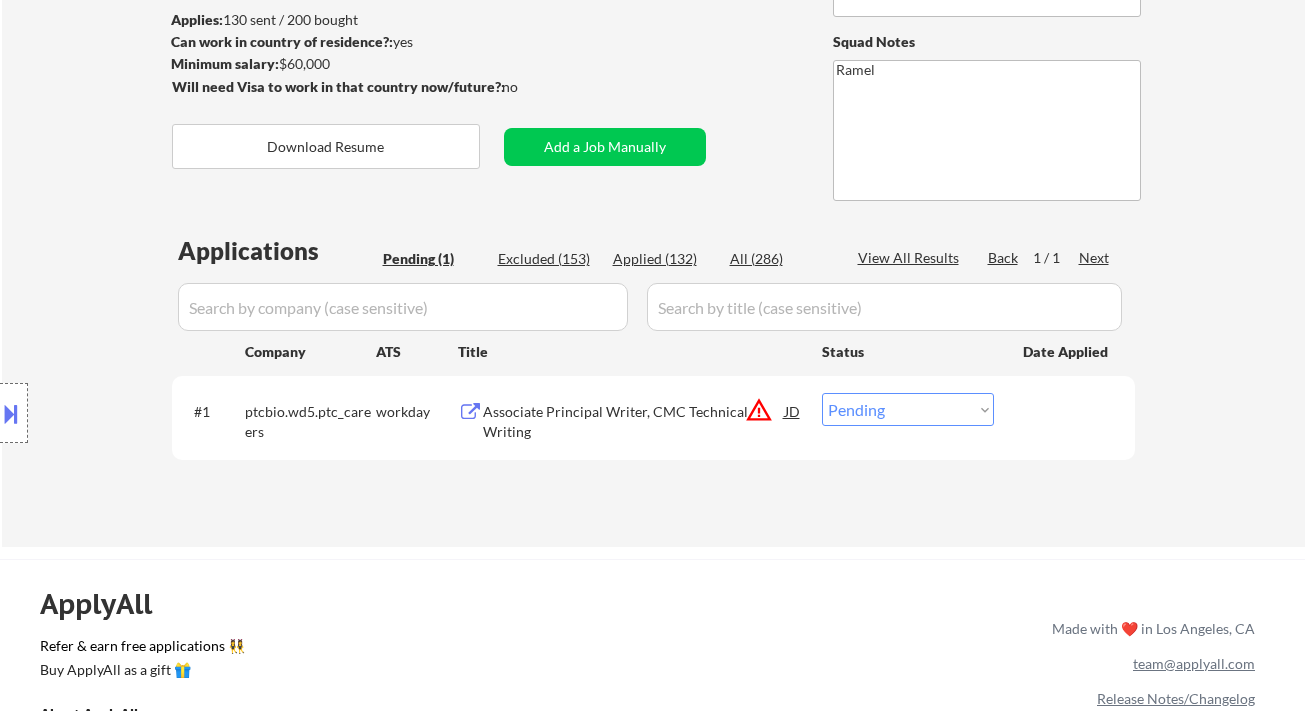 click on "Choose an option... Pending Applied Excluded (Questions) Excluded (Expired) Excluded (Location) Excluded (Bad Match) Excluded (Blocklist) Excluded (Salary) Excluded (Other)" at bounding box center [908, 409] 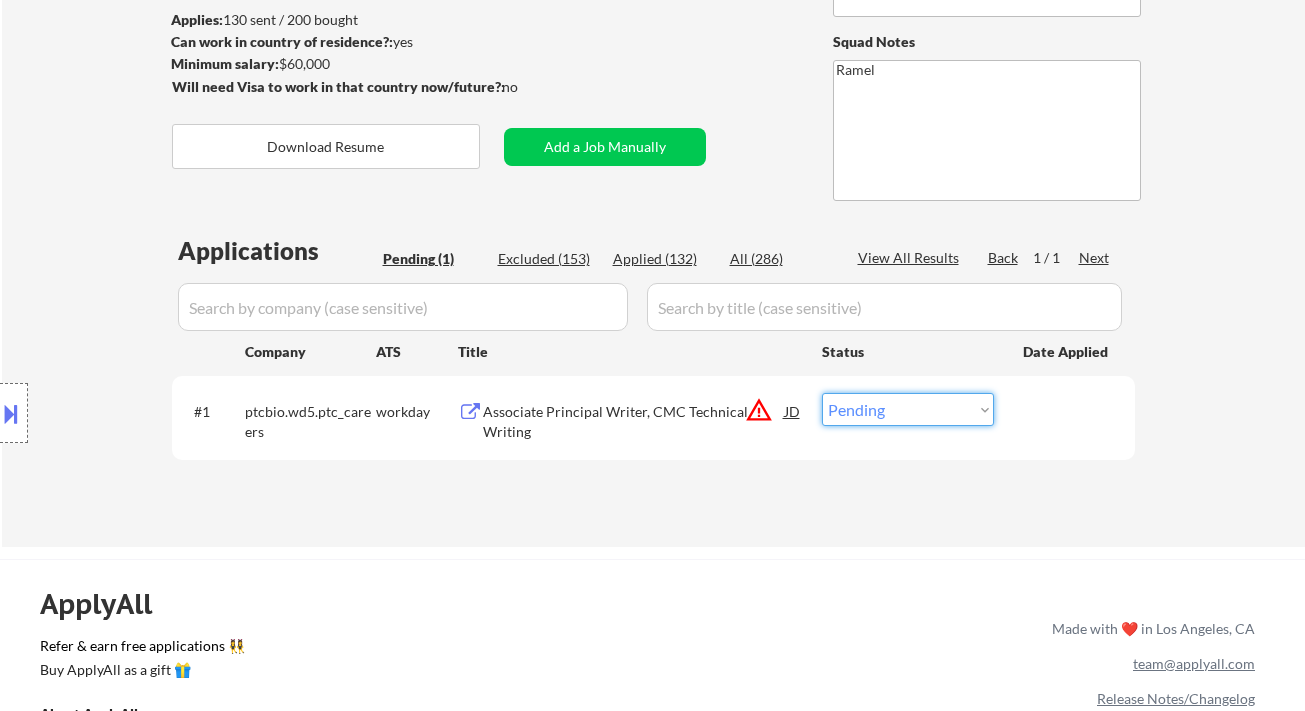 select on ""excluded__bad_match_"" 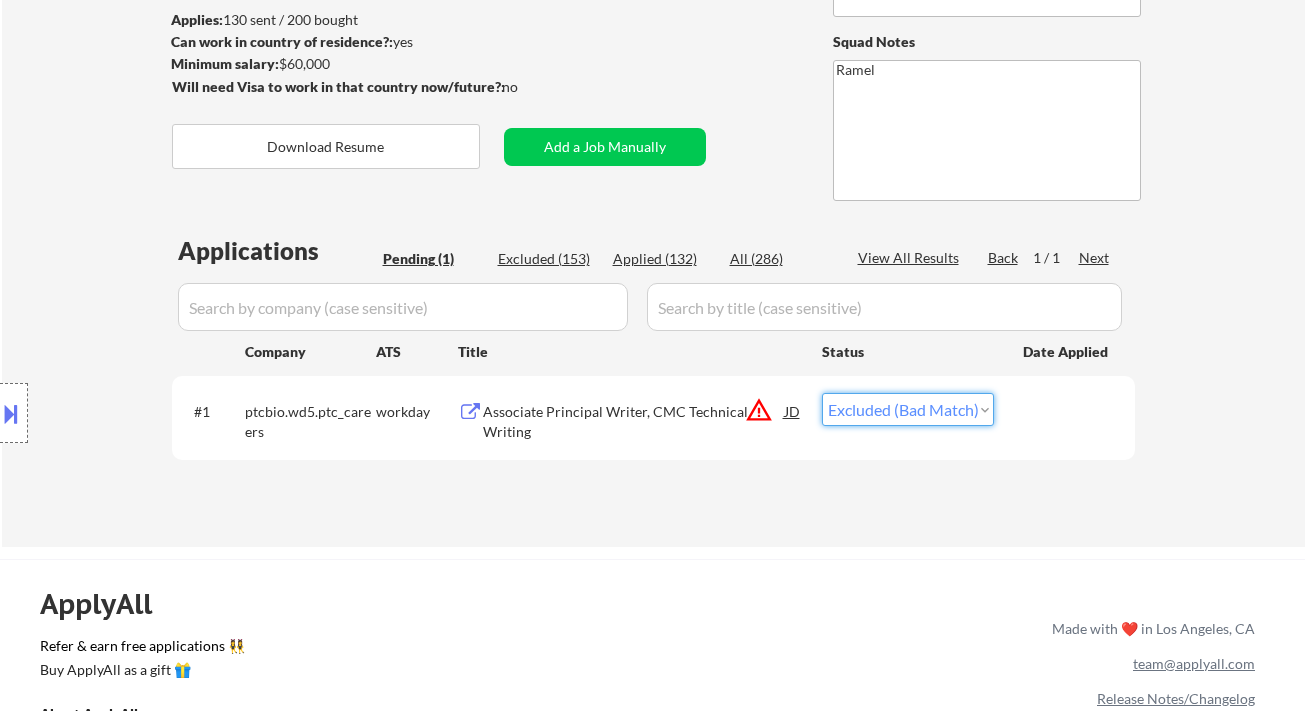 click on "Choose an option... Pending Applied Excluded (Questions) Excluded (Expired) Excluded (Location) Excluded (Bad Match) Excluded (Blocklist) Excluded (Salary) Excluded (Other)" at bounding box center (908, 409) 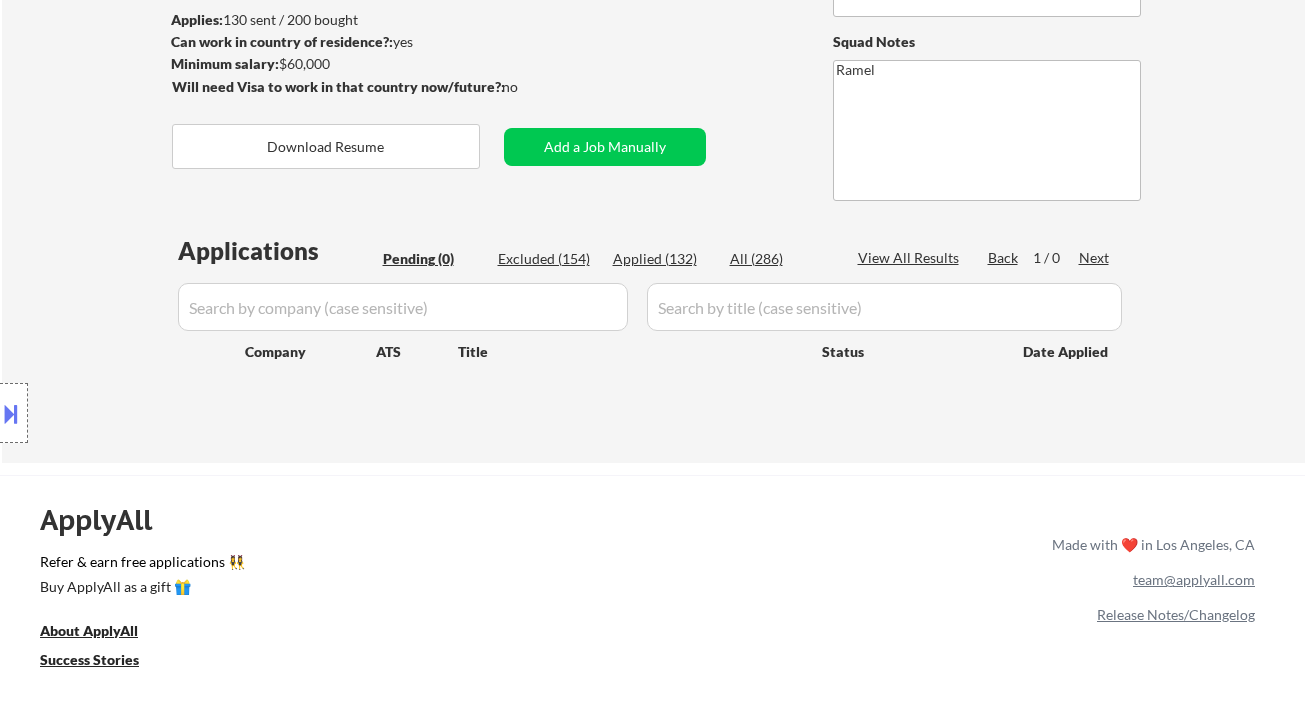 click on "Applied (132)" at bounding box center [663, 259] 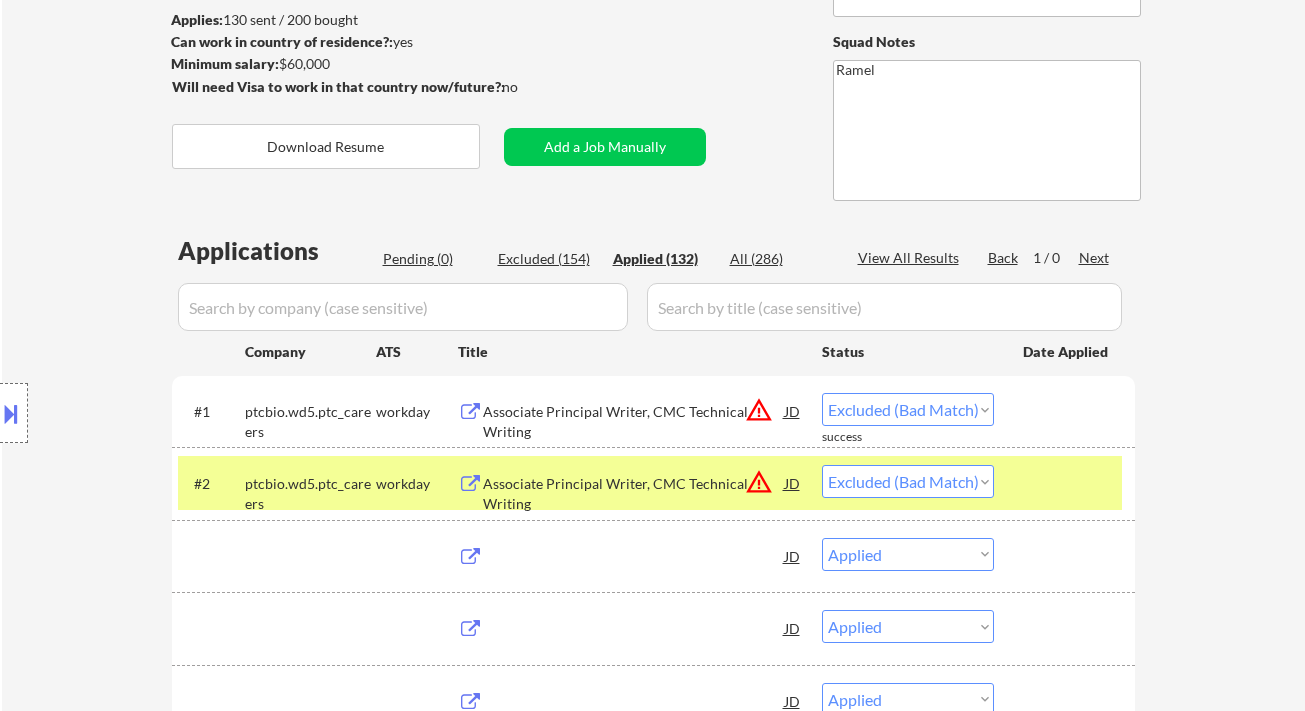 select on ""applied"" 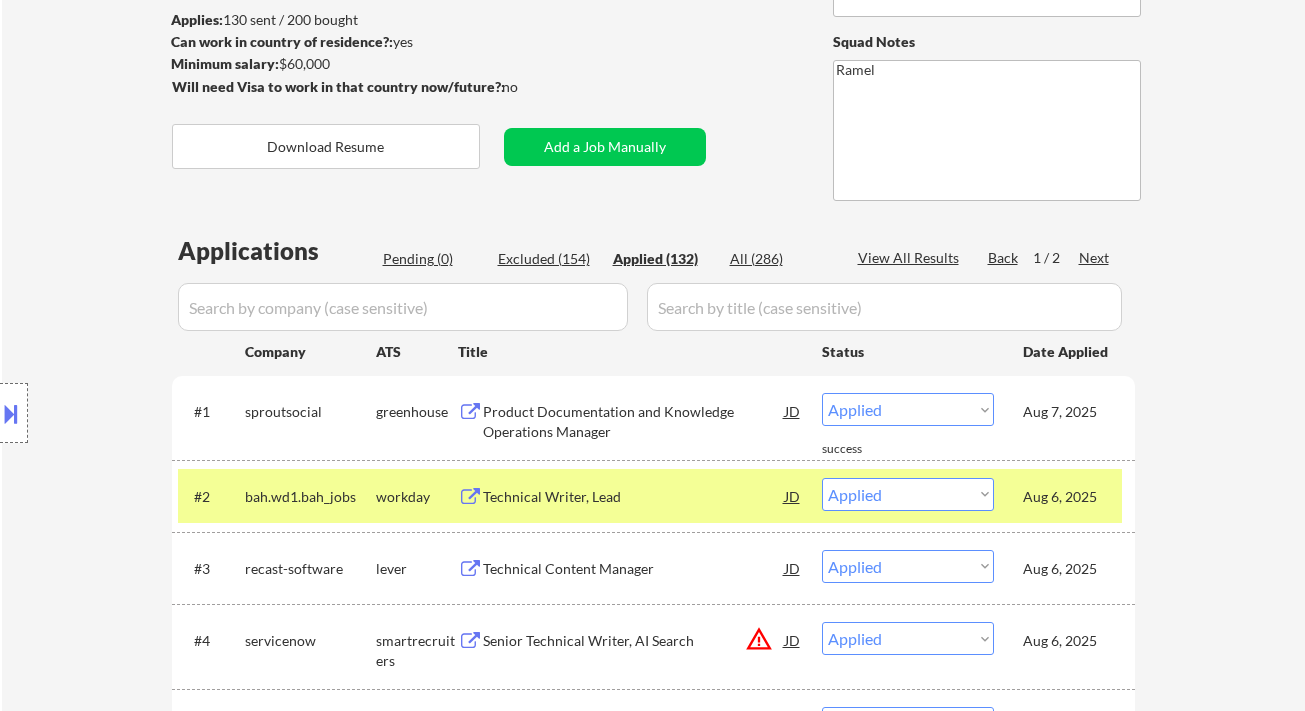 drag, startPoint x: 55, startPoint y: 129, endPoint x: 266, endPoint y: 39, distance: 229.39267 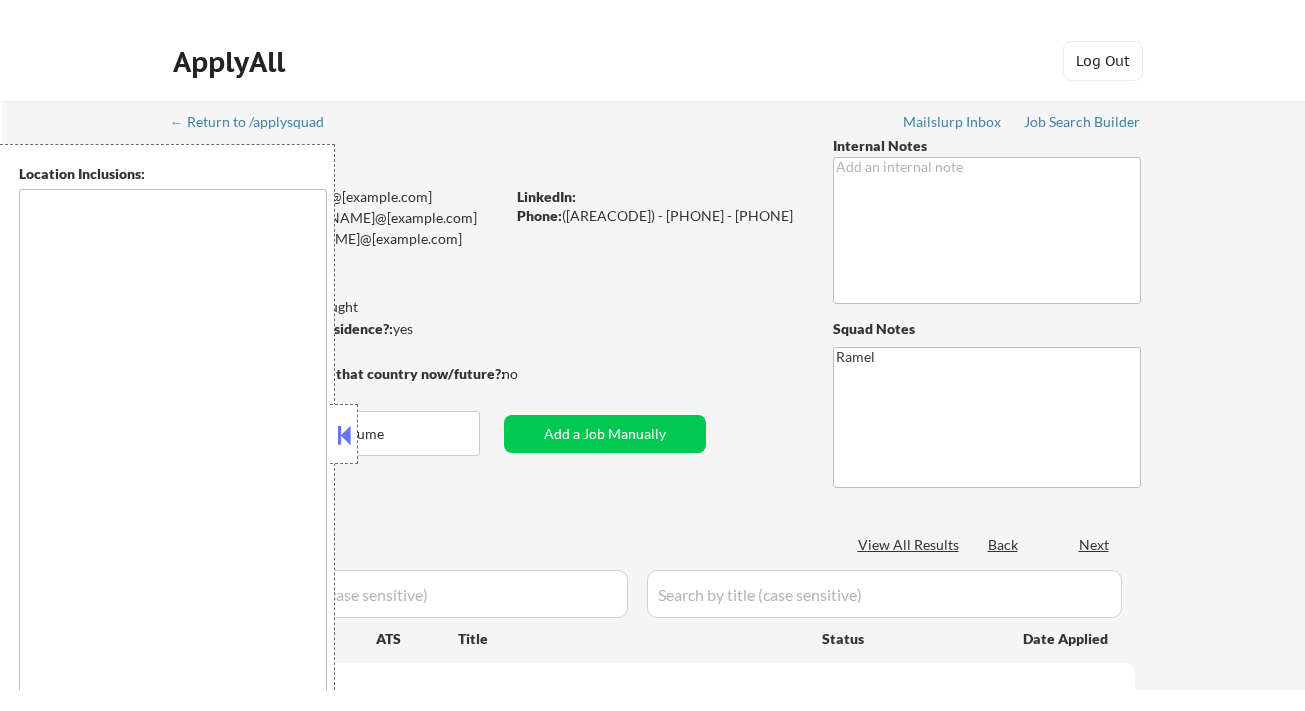 scroll, scrollTop: 0, scrollLeft: 0, axis: both 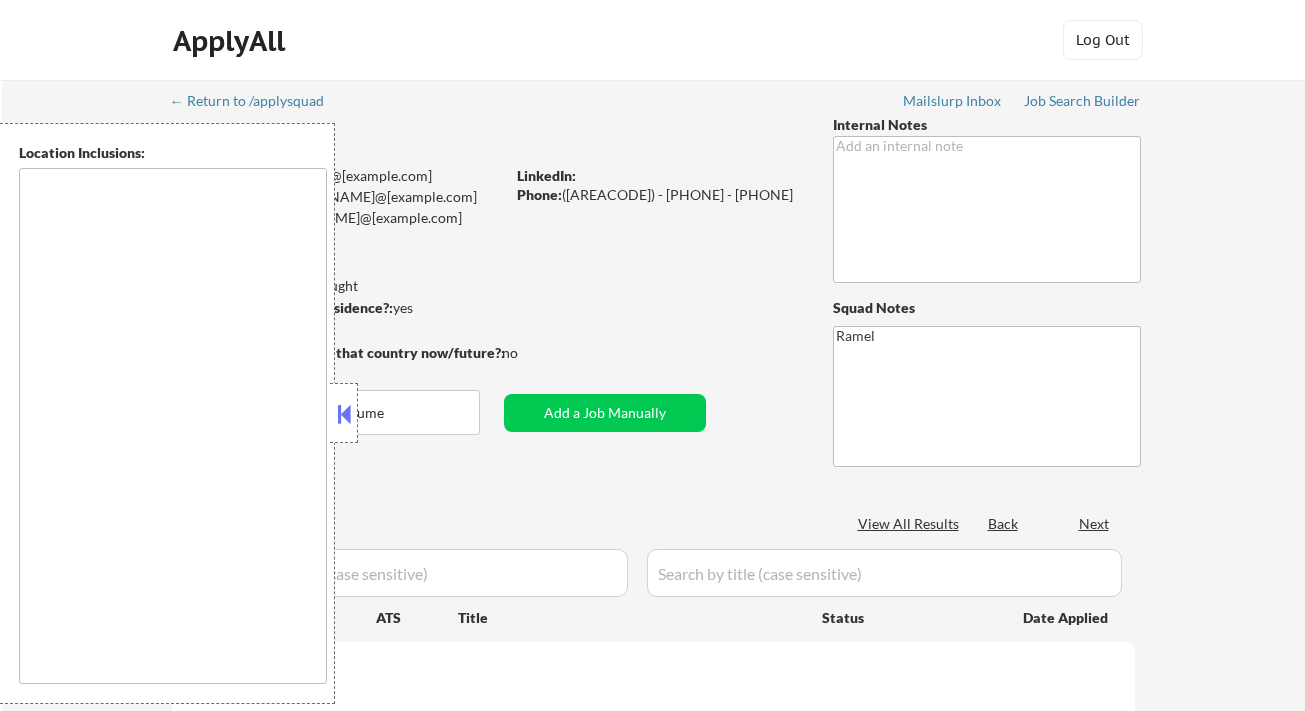 type on "Chevy Chase, MD   Bethesda, MD   Silver Spring, MD   Kensington, MD   Takoma Park, MD   Rockville, MD   North Bethesda, MD   Friendship Village, MD   Garrett Park, MD   Glen Echo, MD   Somerset, MD   Cabin John, MD   Washington, DC   Hyattsville, MD   College Park, MD   Greenbelt, MD   Wheaton, MD   Potomac, MD   Falls Church, VA   McLean, VA   Arlington, VA   Alexandria, VA   Vienna, VA   Annandale, VA   Tysons, VA Fairfax, VA   Laurel, MD   Bowie, MD   Gaithersburg, MD   Reston, VA   Herndon, VA   Springfield, VA   Landover, MD   Lanham, MD   Oxon Hill, MD   Fort Washington, MD   Upper Marlboro, MD   Clinton, MD   Bowie, MD remote" 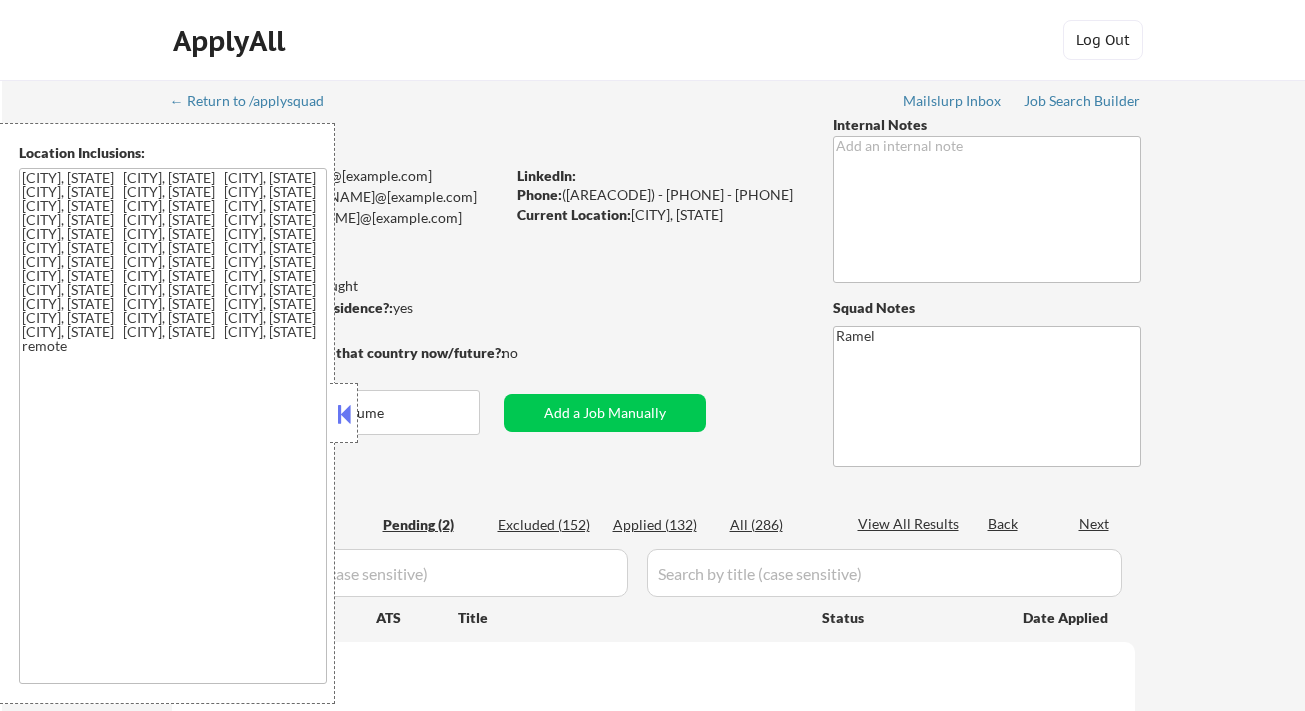 select on ""pending"" 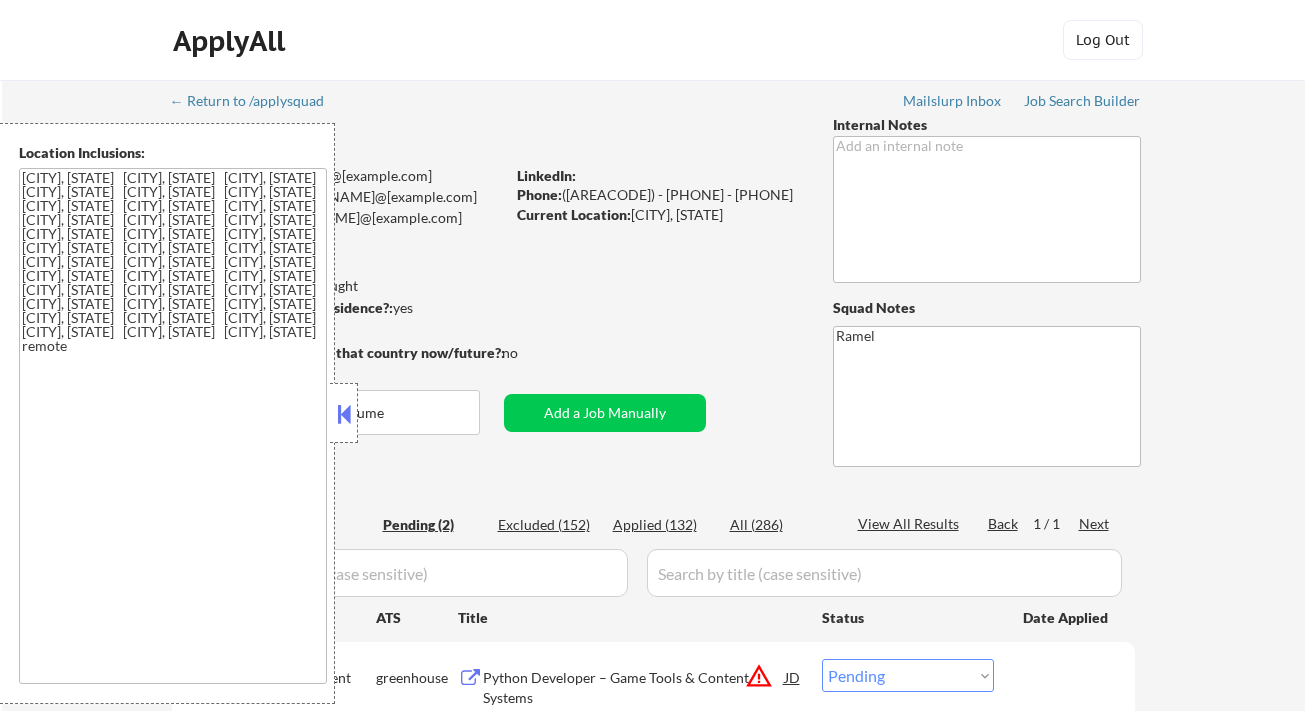 drag, startPoint x: 351, startPoint y: 411, endPoint x: 389, endPoint y: 329, distance: 90.37699 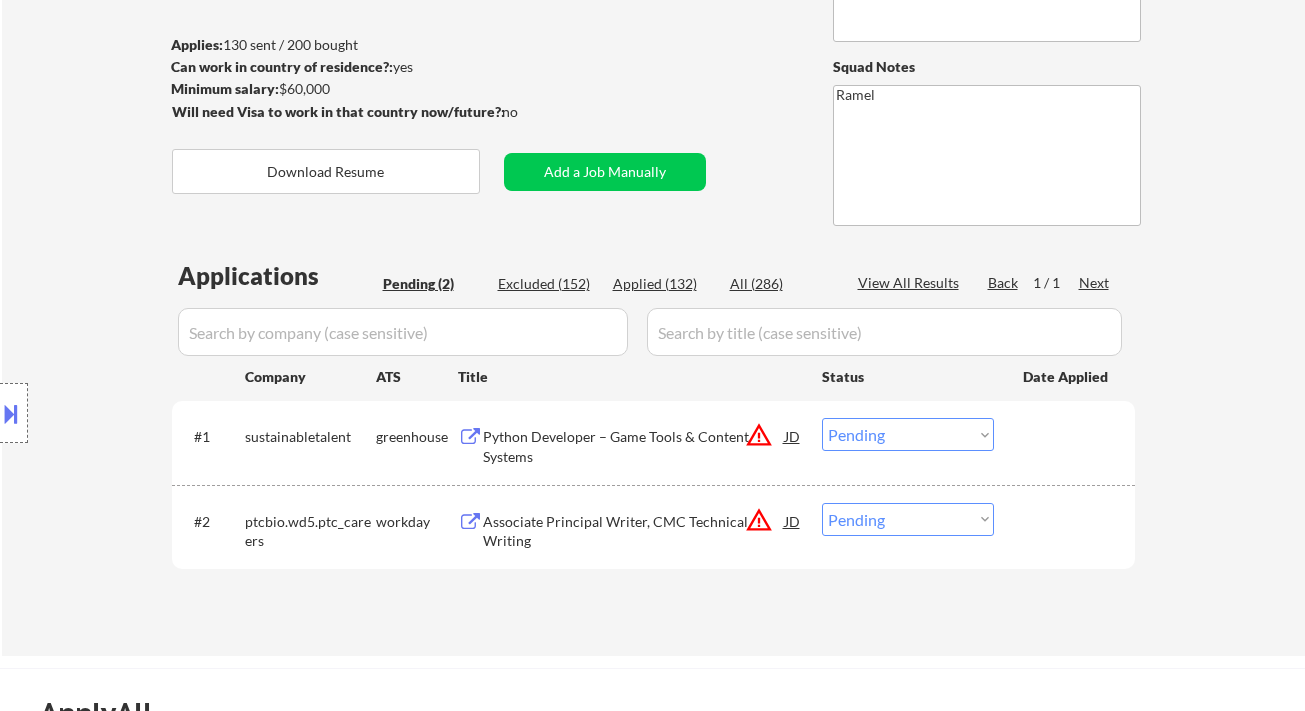 scroll, scrollTop: 266, scrollLeft: 0, axis: vertical 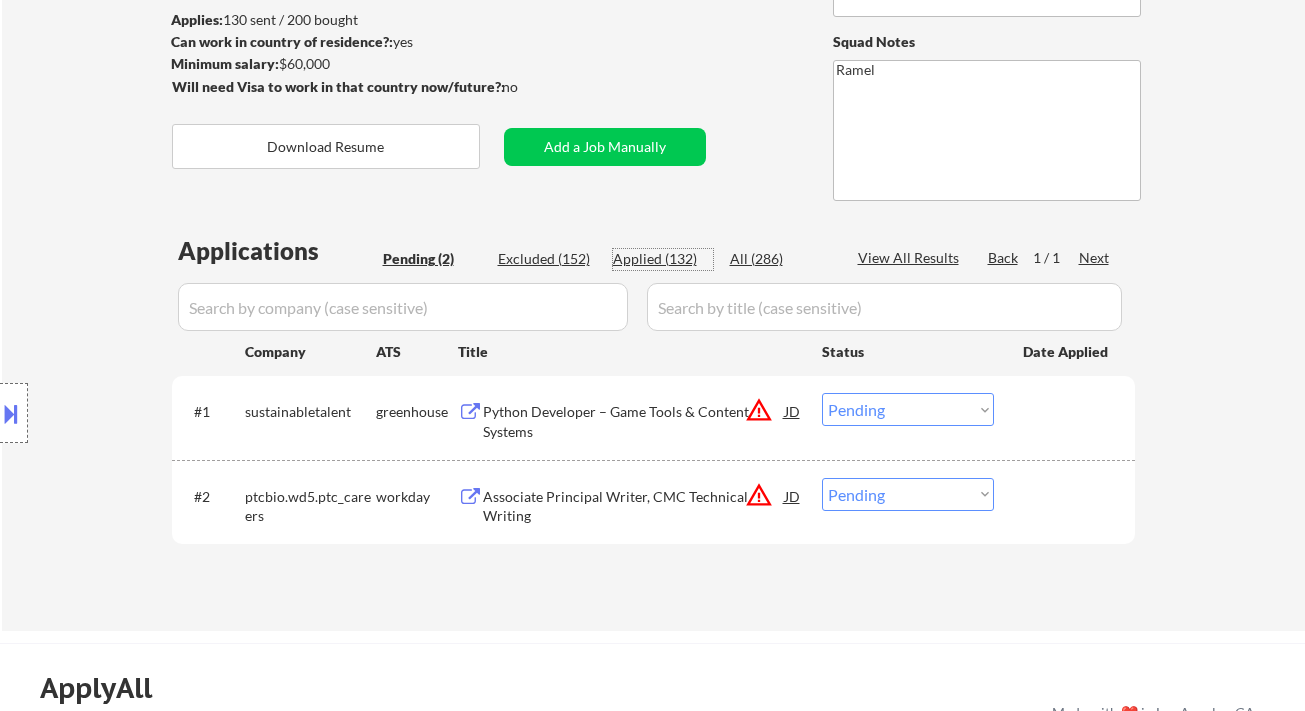 click on "Applied (132)" at bounding box center [663, 259] 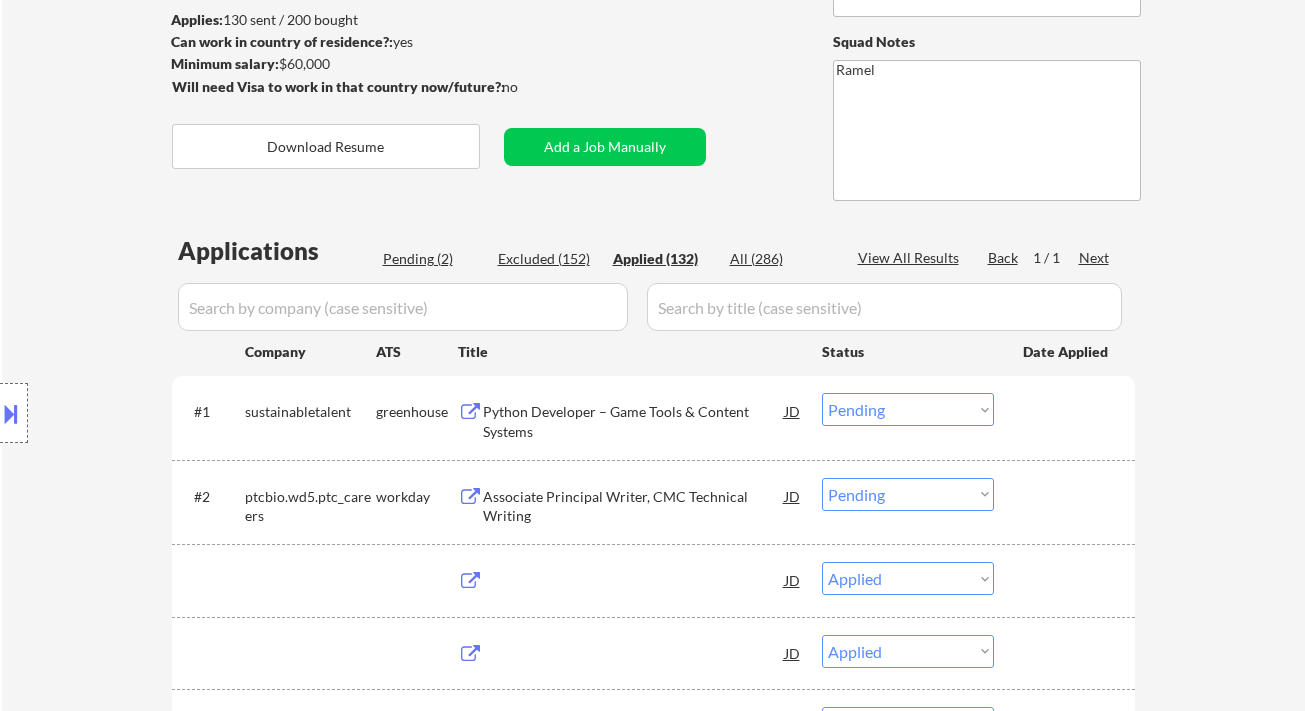 select on ""applied"" 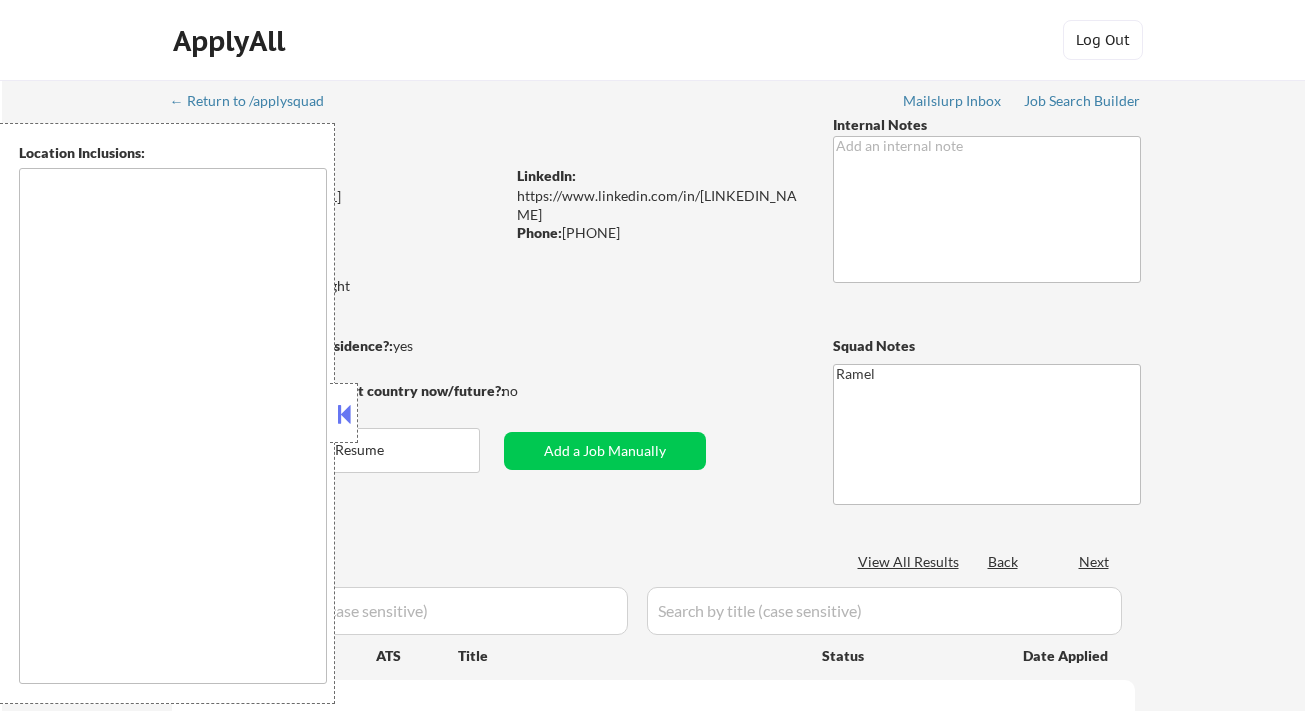 scroll, scrollTop: 0, scrollLeft: 0, axis: both 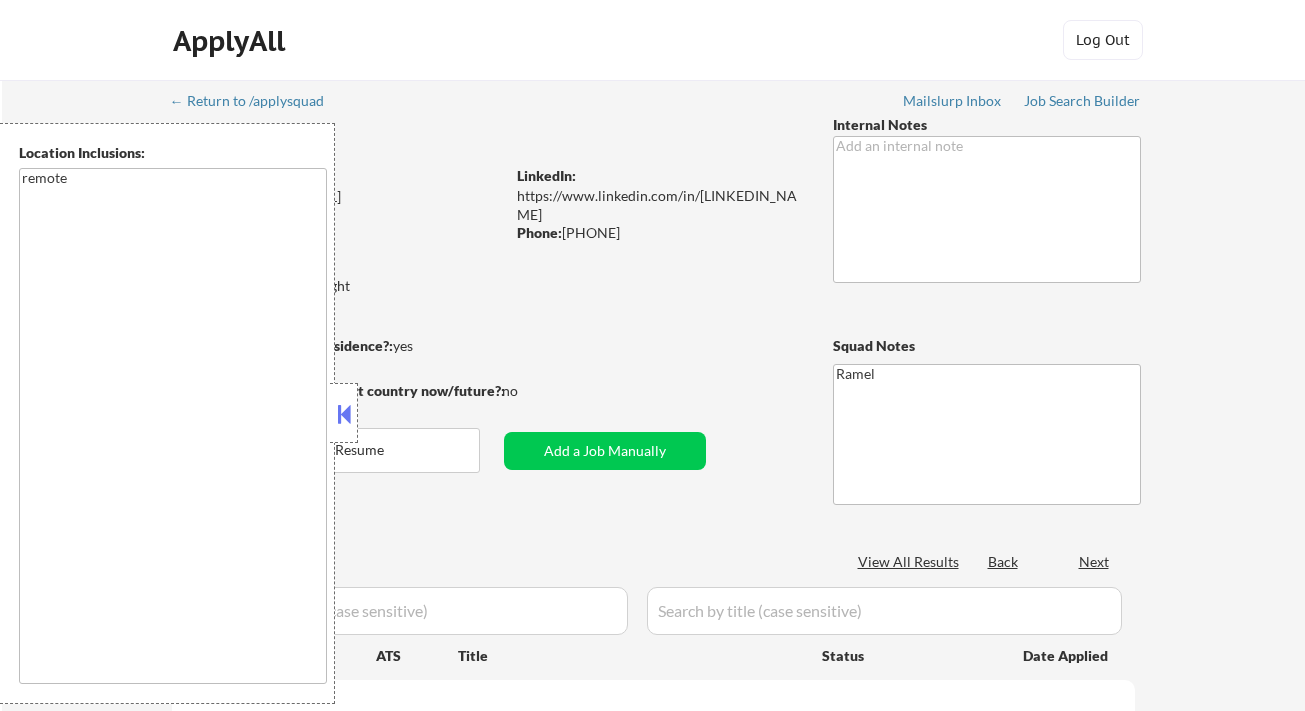 select on ""pending"" 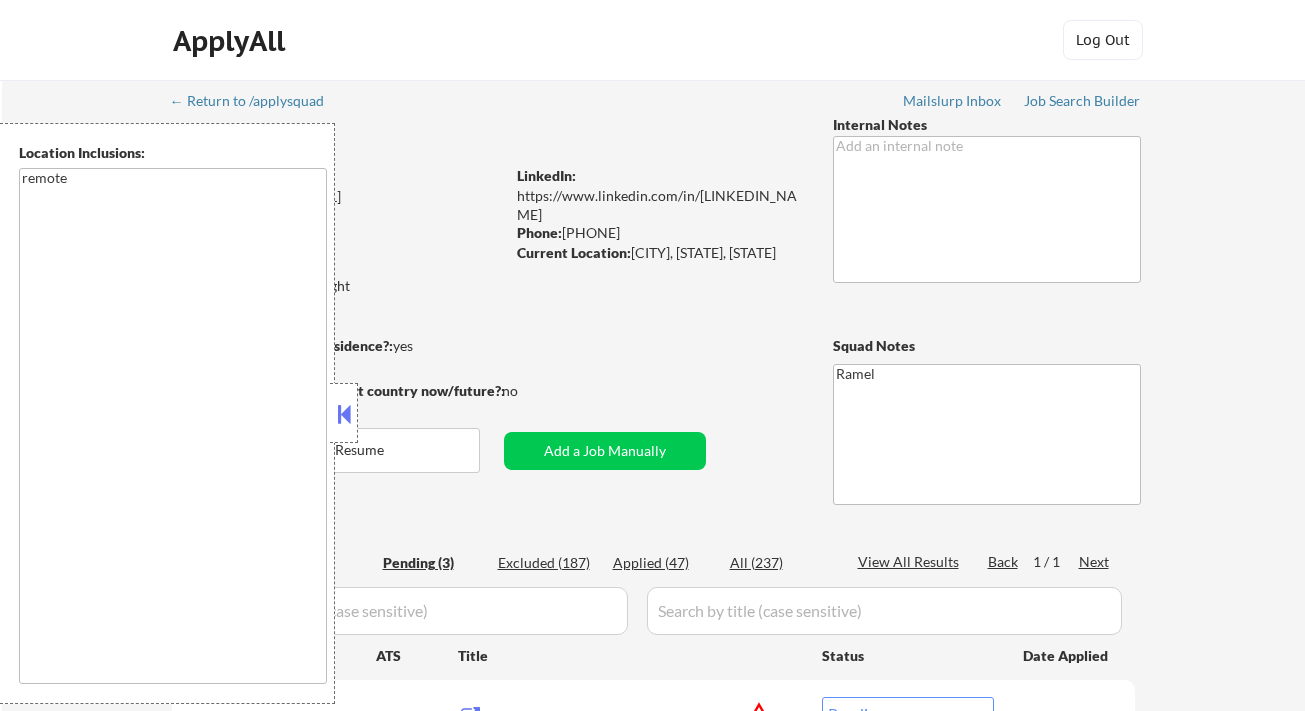 click at bounding box center (344, 414) 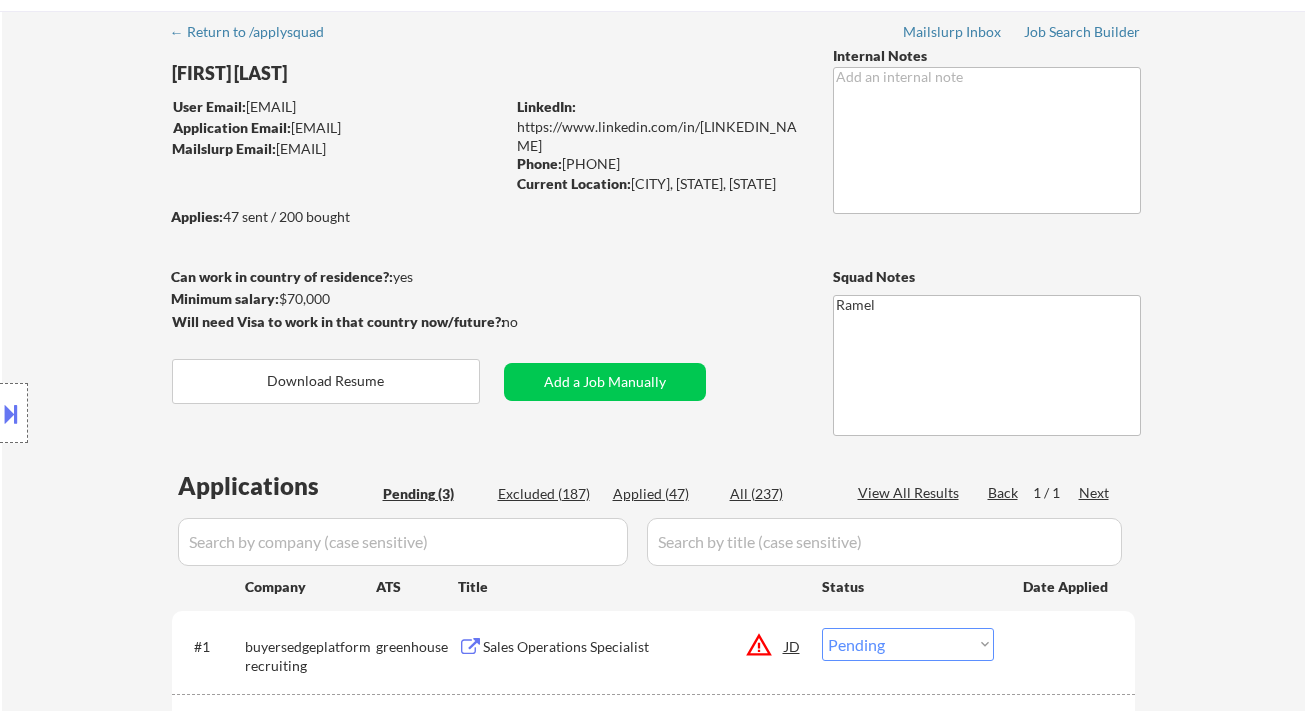 scroll, scrollTop: 0, scrollLeft: 0, axis: both 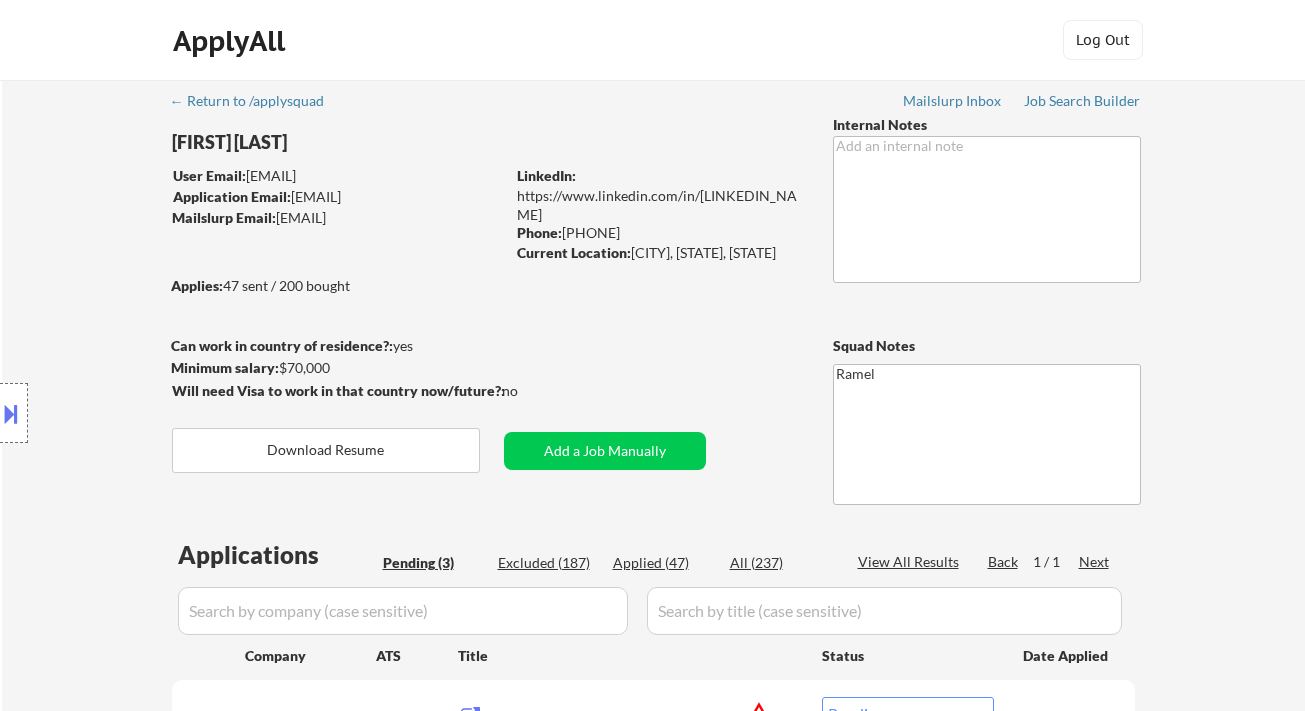 click on "← Return to /applysquad Mailslurp Inbox Job Search Builder Jennifer McFarland User Email:  jenniferlynnmcfarland74@gmail.com Application Email:  jennifer@altitudestories.com Mailslurp Email:  jennifer.mcfarland@mailflux.com LinkedIn:   https://www.linkedin.com/in/jenniferlynnmcfarland
Phone:  650-307-7824 Current Location:  Roseville, CA, California Applies:  47 sent / 200 bought Internal Notes Can work in country of residence?:  yes Squad Notes Minimum salary:  $70,000 Will need Visa to work in that country now/future?:   no Download Resume Add a Job Manually Ramel Applications Pending (3) Excluded (187) Applied (47) All (237) View All Results Back 1 / 1
Next Company ATS Title Status Date Applied #1 buyersedgeplatformrecruiting greenhouse Sales Operations Specialist JD warning_amber Choose an option... Pending Applied Excluded (Questions) Excluded (Expired) Excluded (Location) Excluded (Bad Match) Excluded (Blocklist) Excluded (Salary) Excluded (Other) #2 aplaceformom1 smartrecruiters JD Pending Applied" at bounding box center [653, 550] 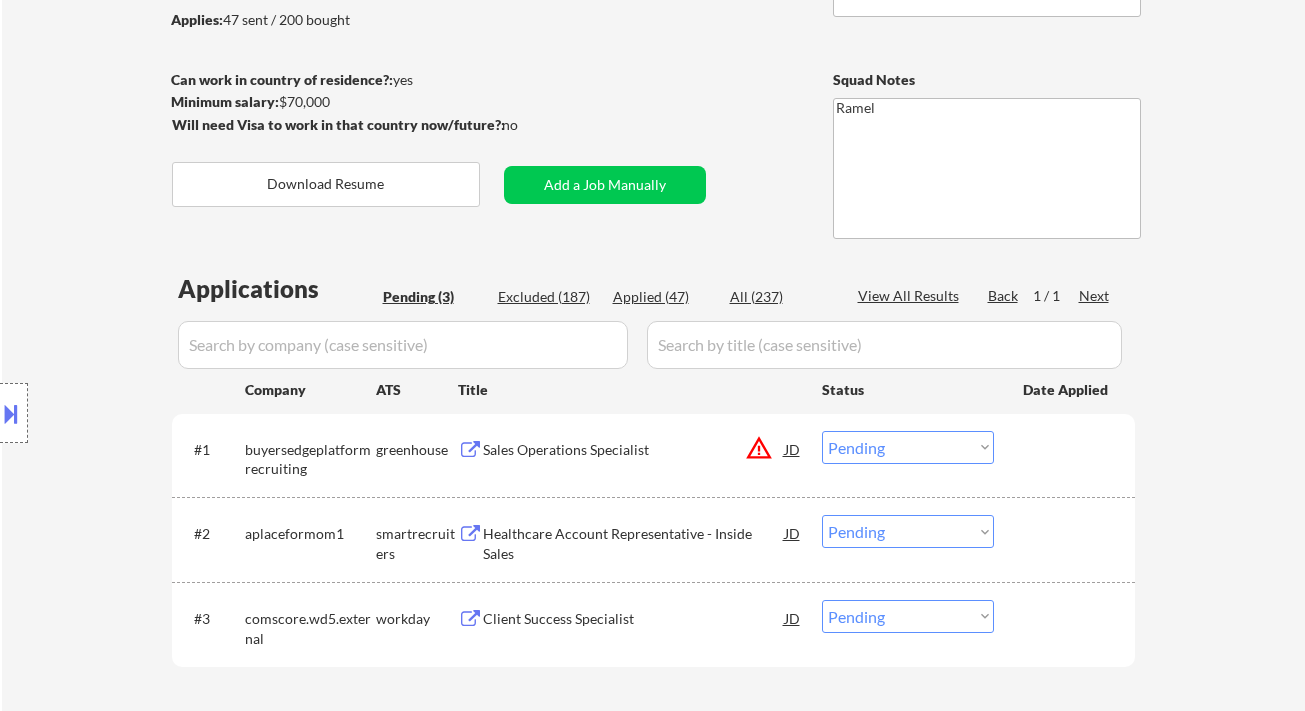 scroll, scrollTop: 133, scrollLeft: 0, axis: vertical 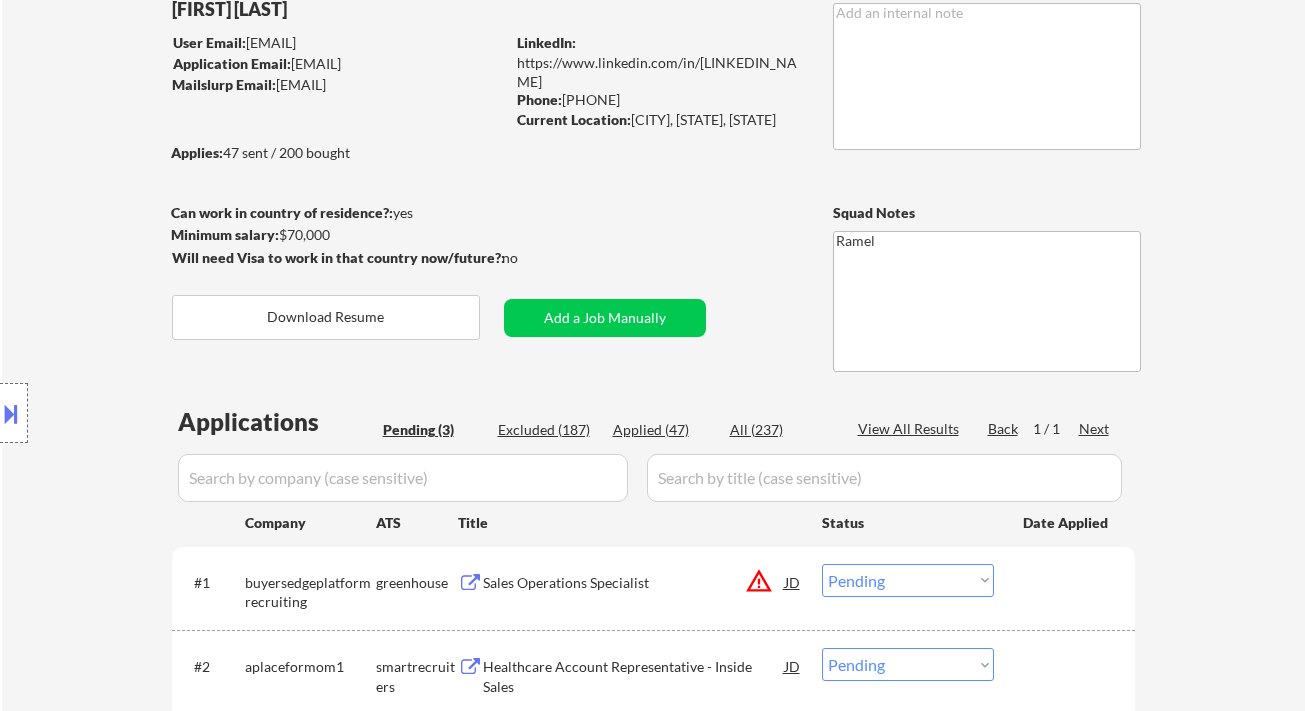 drag, startPoint x: 34, startPoint y: 223, endPoint x: 102, endPoint y: 244, distance: 71.168816 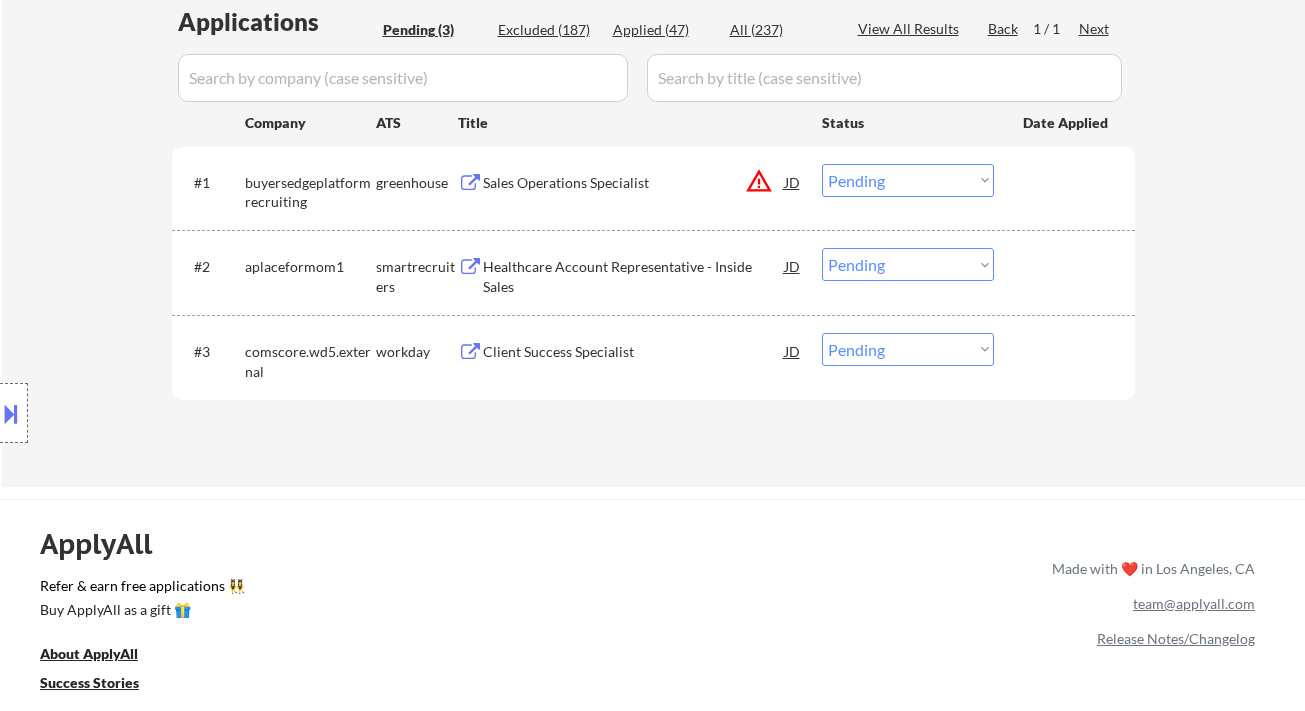 scroll, scrollTop: 533, scrollLeft: 0, axis: vertical 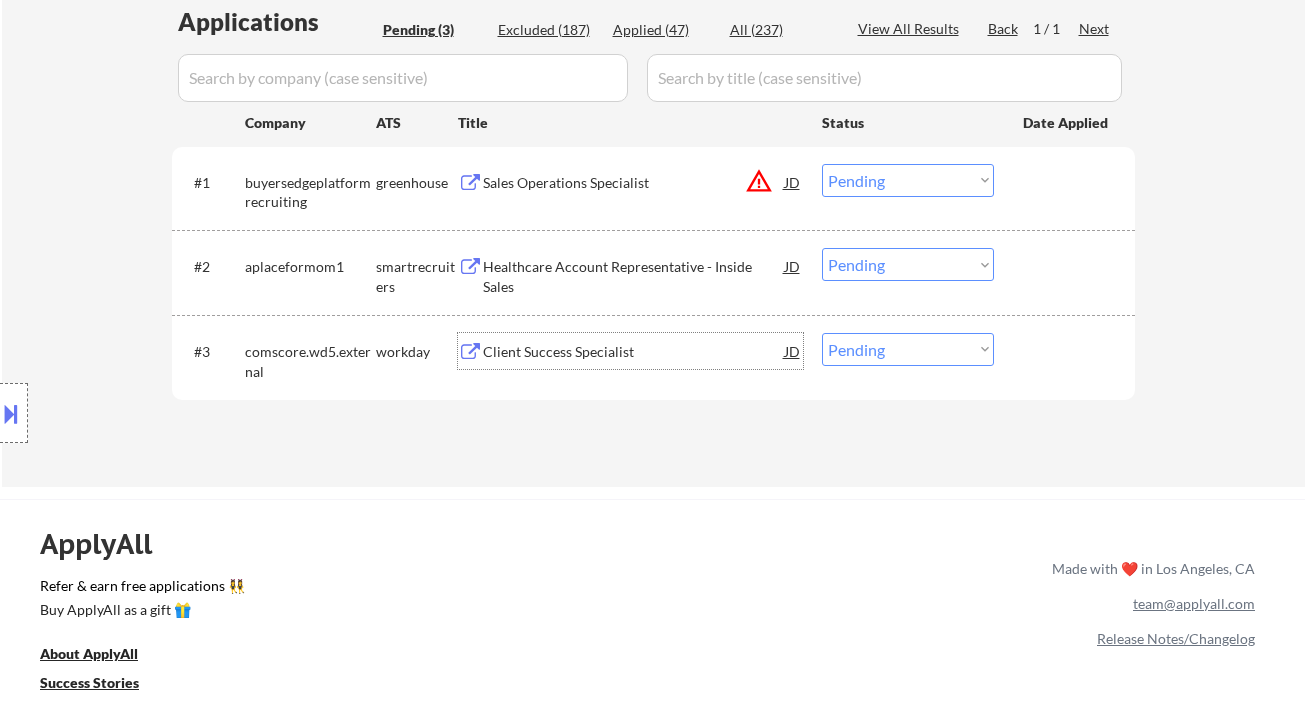 click on "Client Success Specialist" at bounding box center (634, 352) 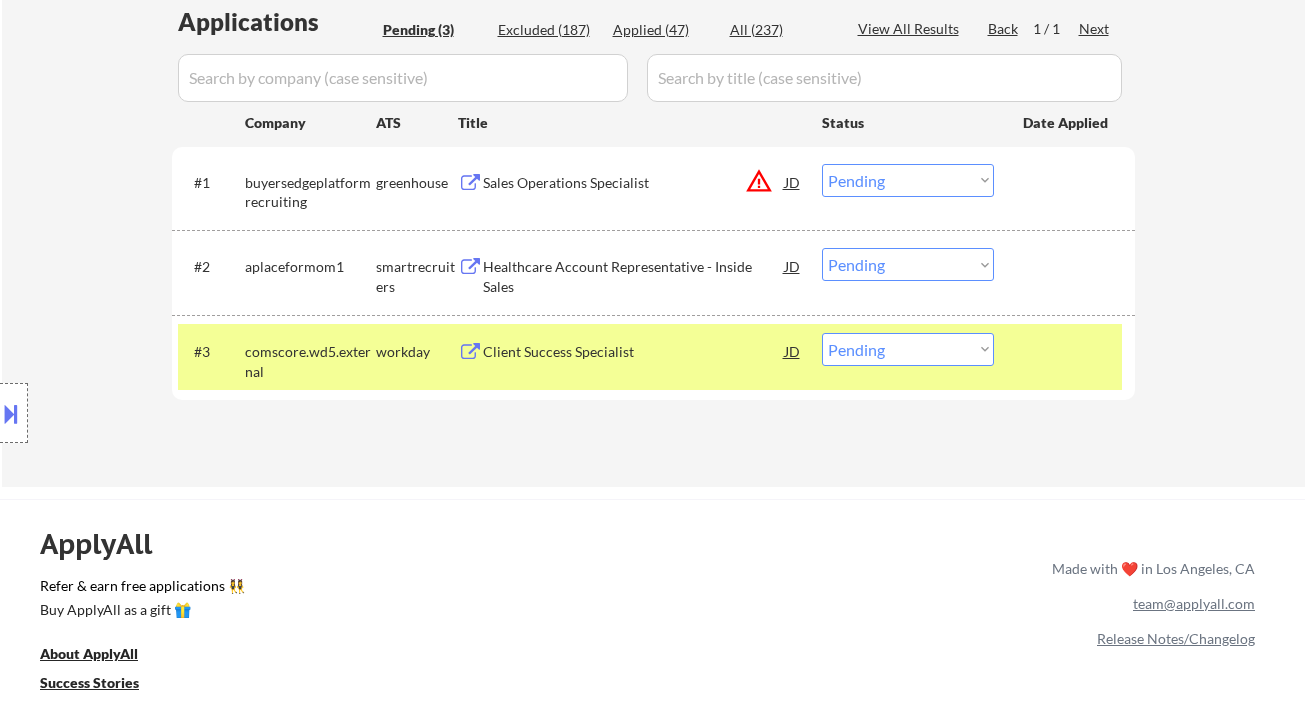 click on "JD" at bounding box center (793, 266) 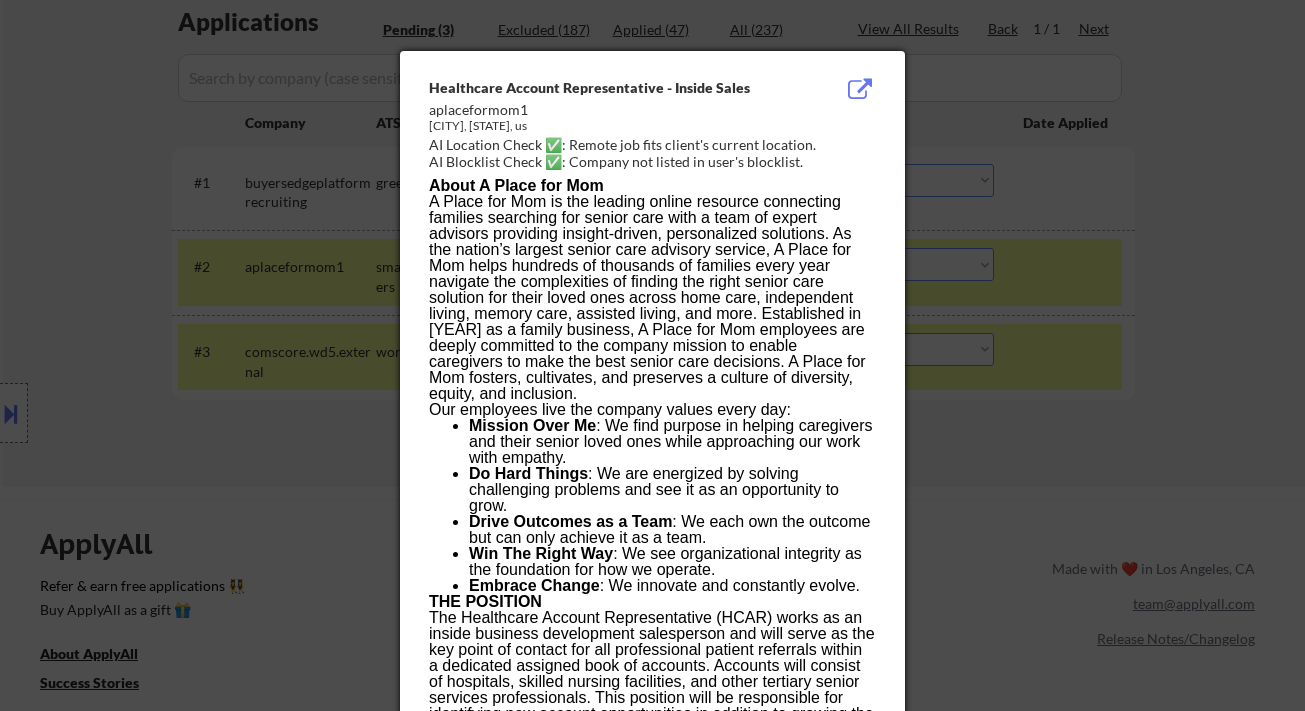 click at bounding box center [652, 355] 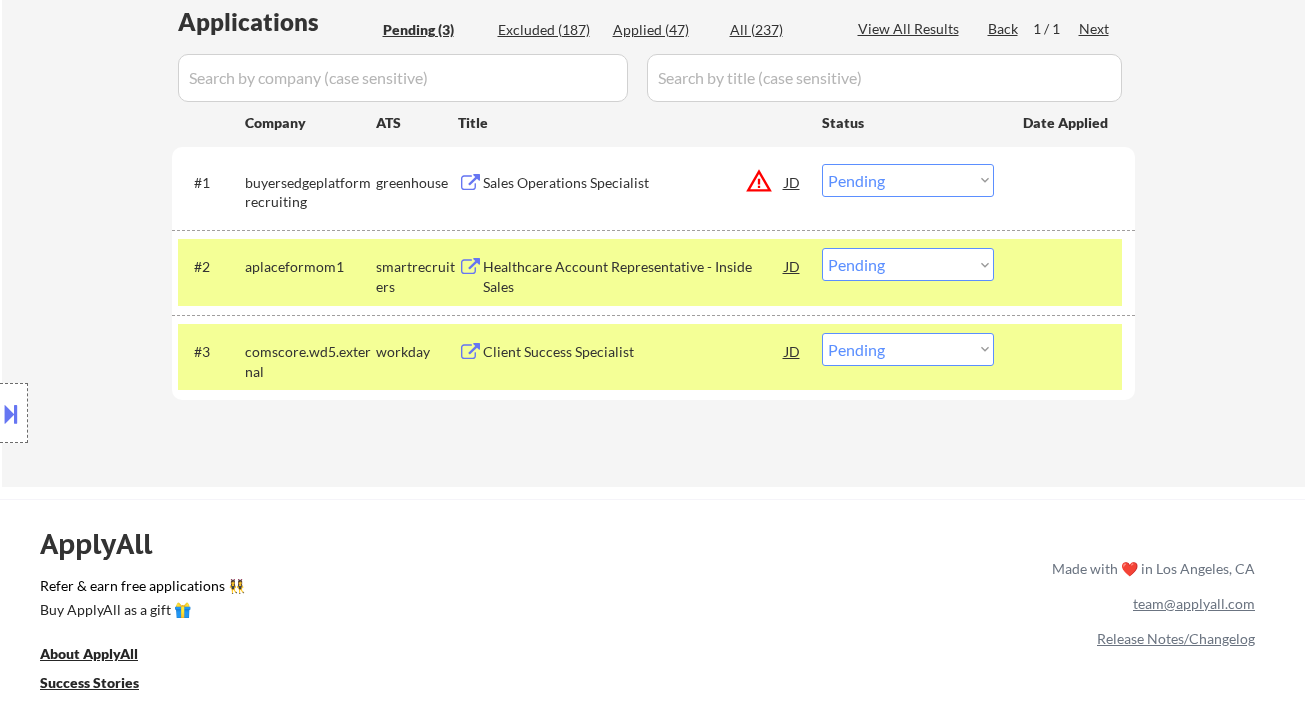 click on "Client Success Specialist" at bounding box center [634, 352] 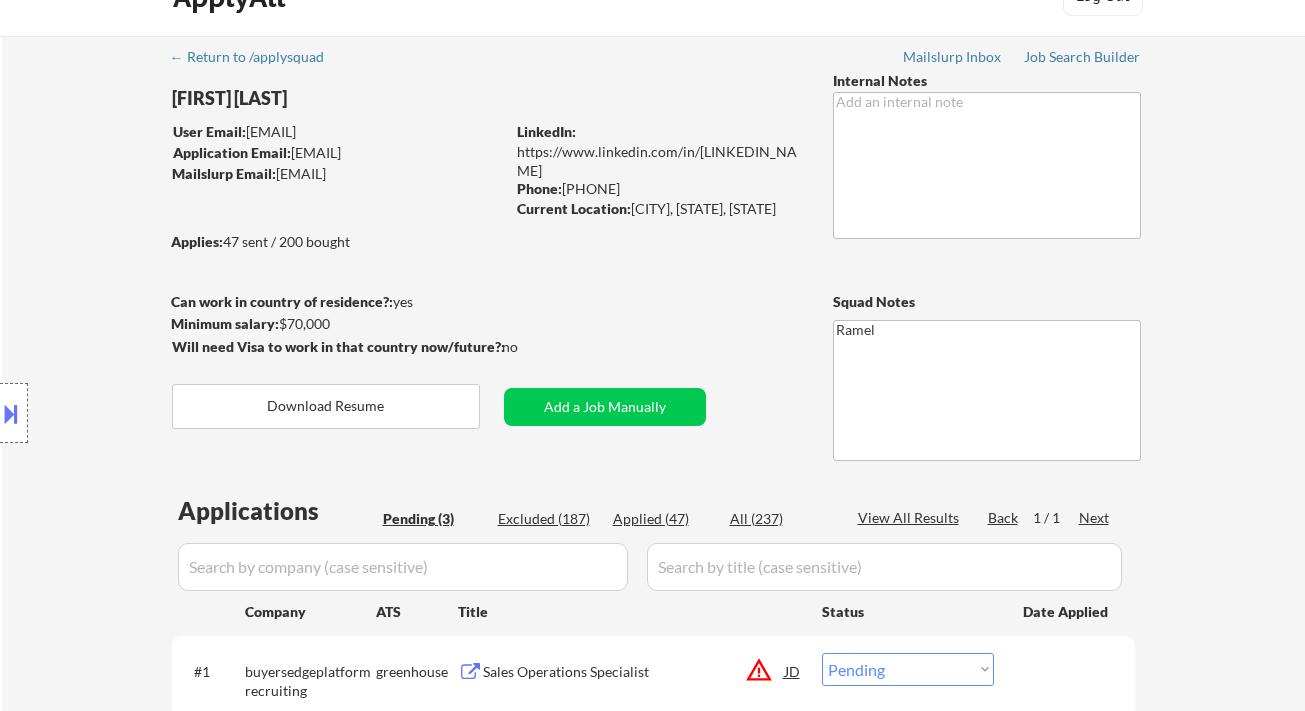 scroll, scrollTop: 0, scrollLeft: 0, axis: both 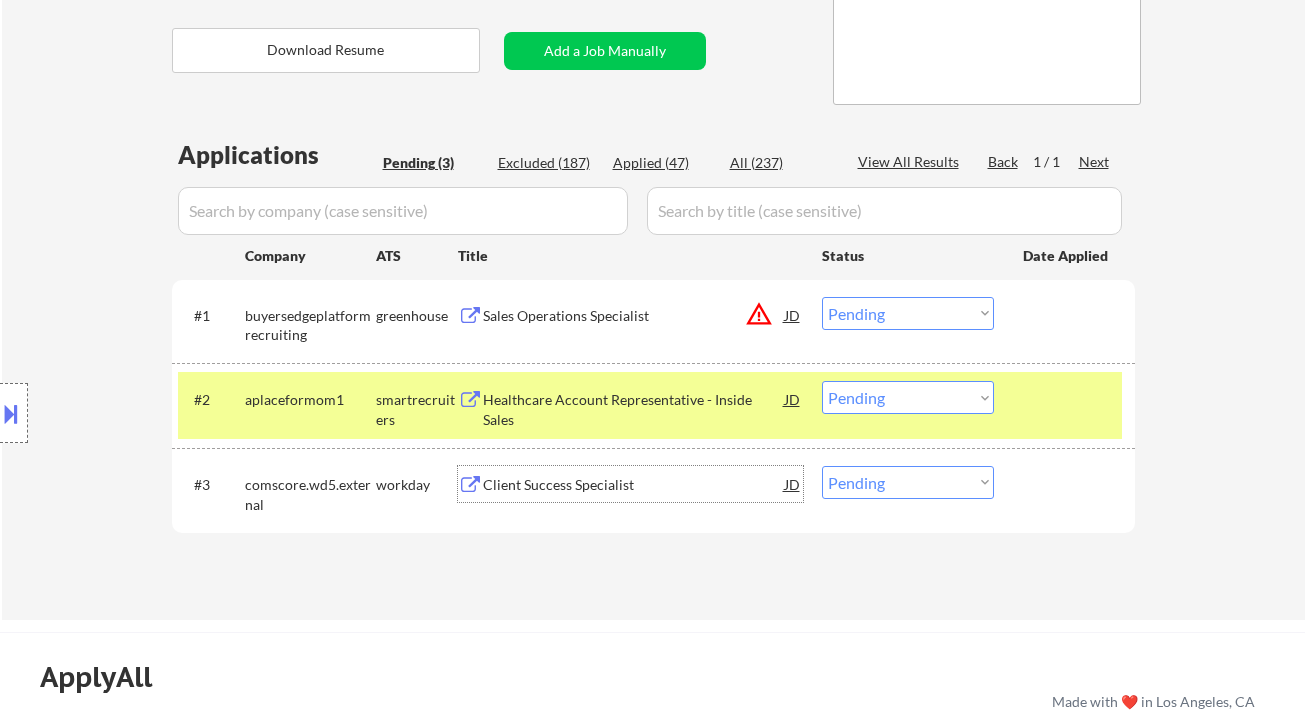 drag, startPoint x: 884, startPoint y: 484, endPoint x: 889, endPoint y: 493, distance: 10.29563 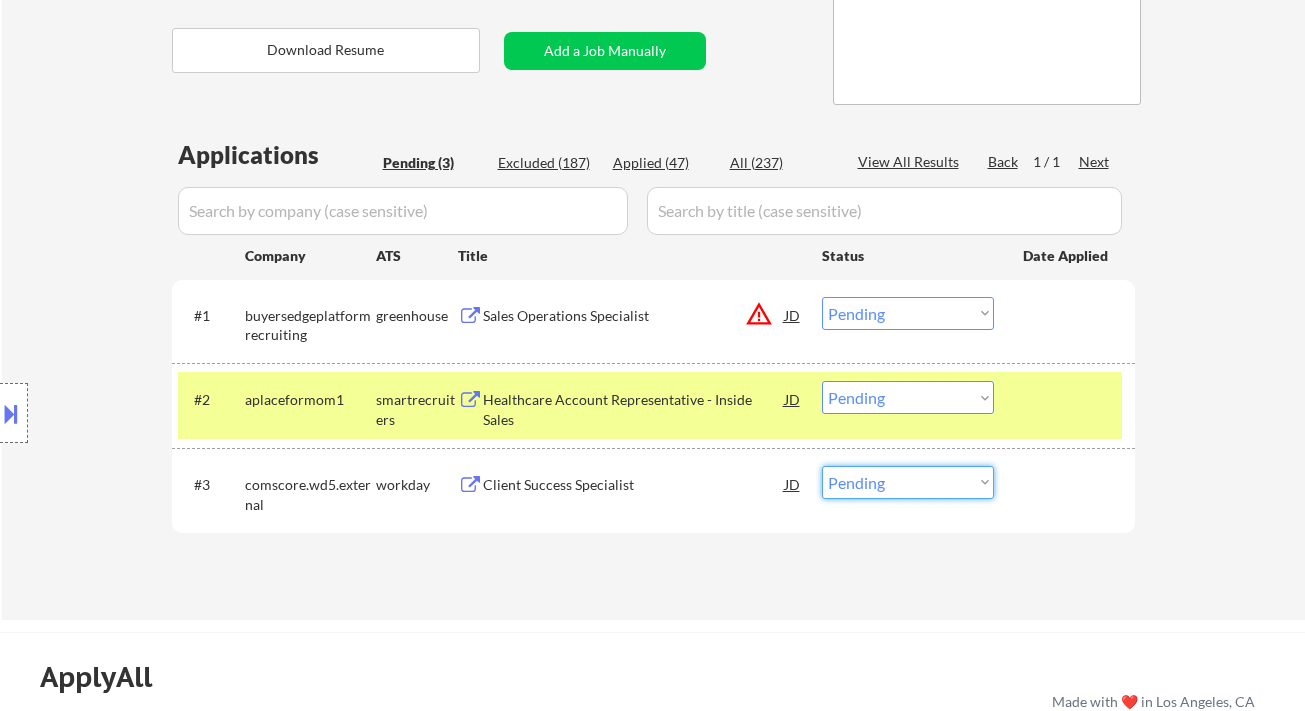 select on ""applied"" 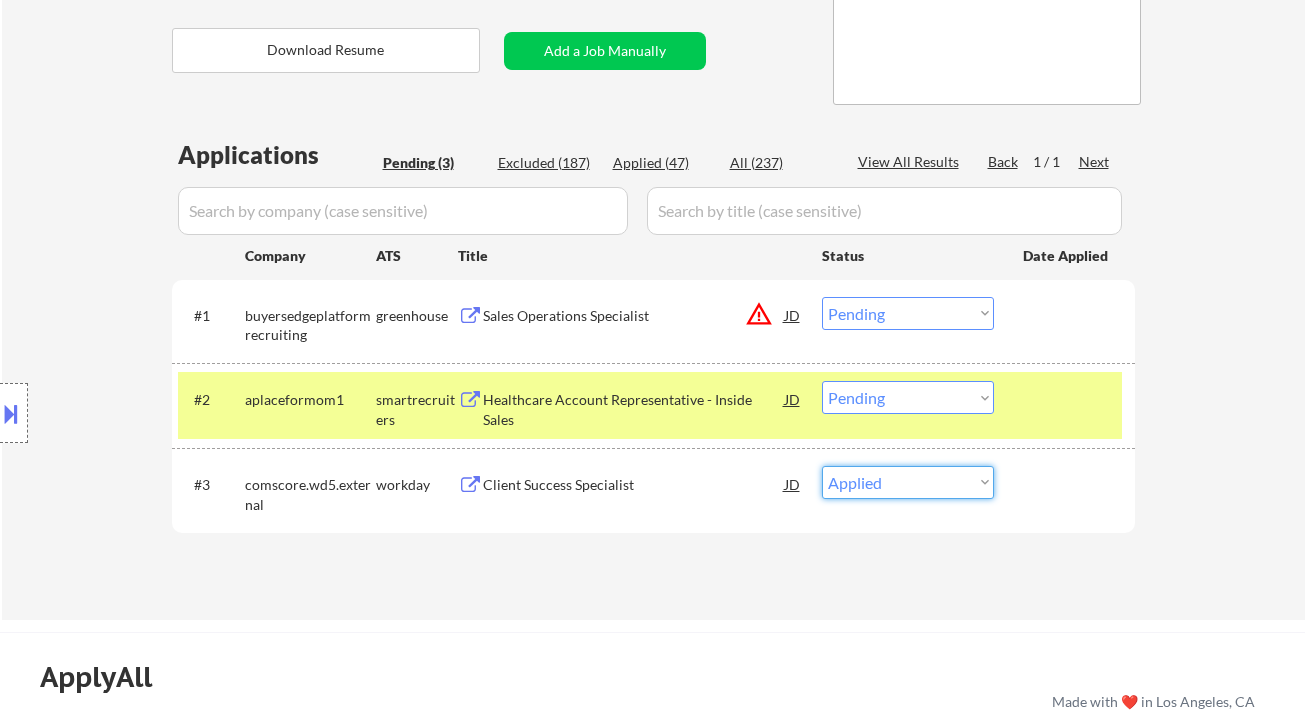 click on "Choose an option... Pending Applied Excluded (Questions) Excluded (Expired) Excluded (Location) Excluded (Bad Match) Excluded (Blocklist) Excluded (Salary) Excluded (Other)" at bounding box center [908, 482] 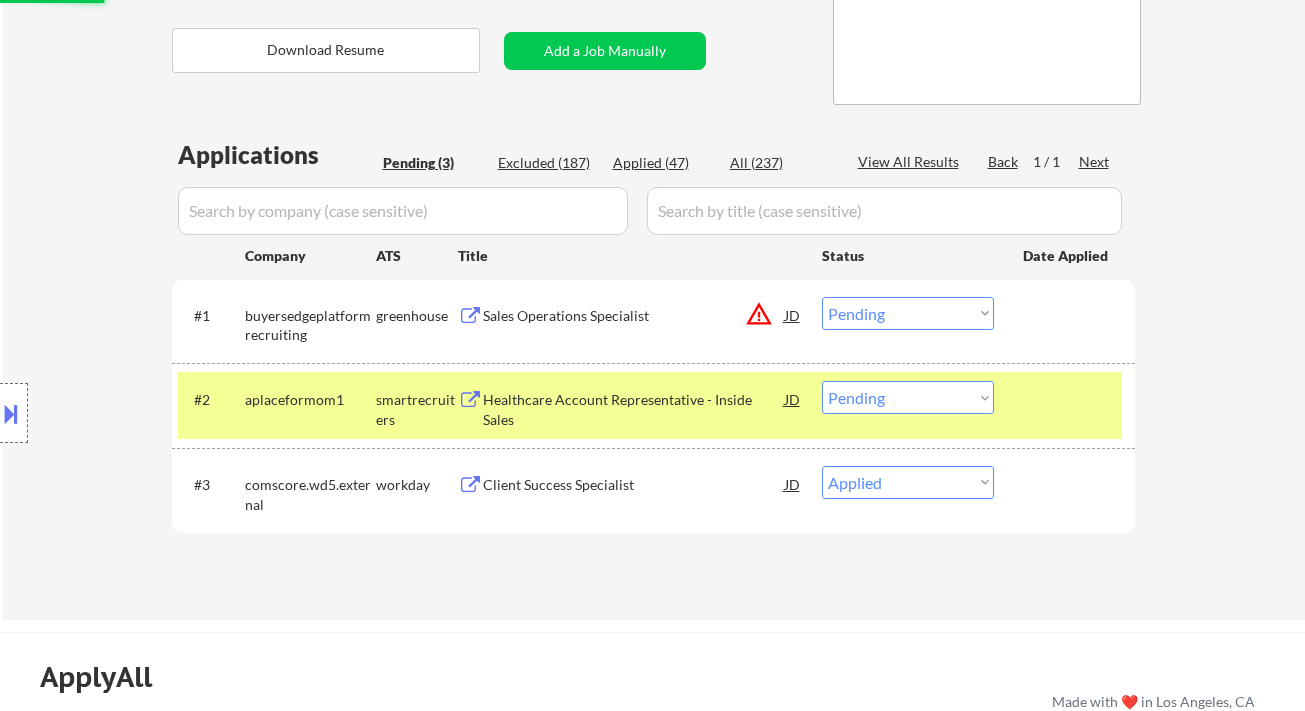 click on "Healthcare Account Representative - Inside Sales" at bounding box center (634, 409) 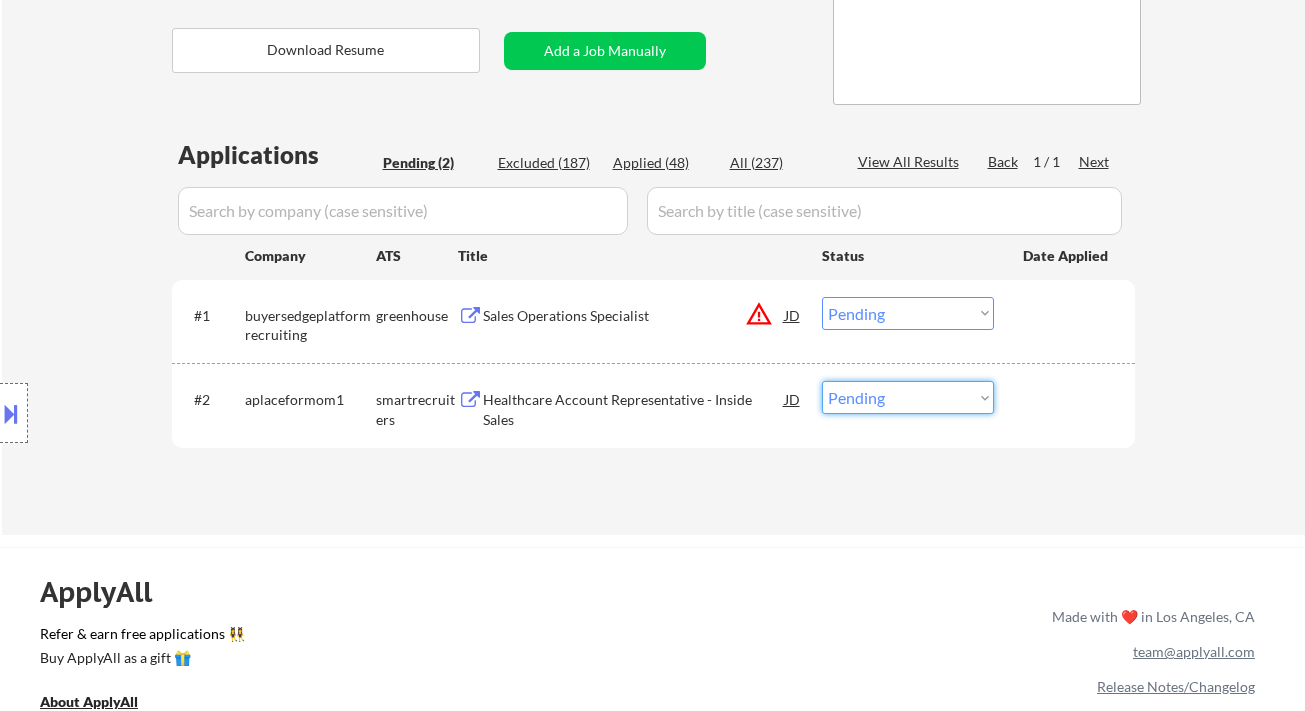 drag, startPoint x: 857, startPoint y: 390, endPoint x: 866, endPoint y: 412, distance: 23.769728 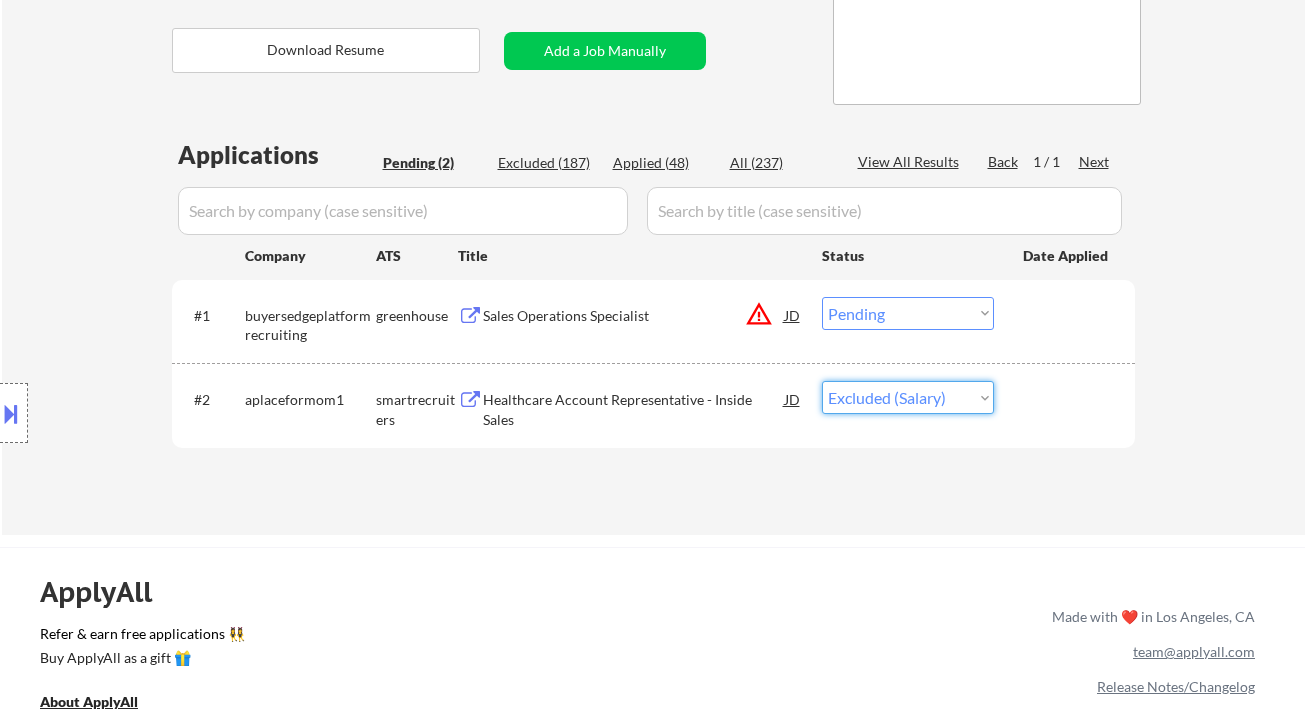 click on "Choose an option... Pending Applied Excluded (Questions) Excluded (Expired) Excluded (Location) Excluded (Bad Match) Excluded (Blocklist) Excluded (Salary) Excluded (Other)" at bounding box center (908, 397) 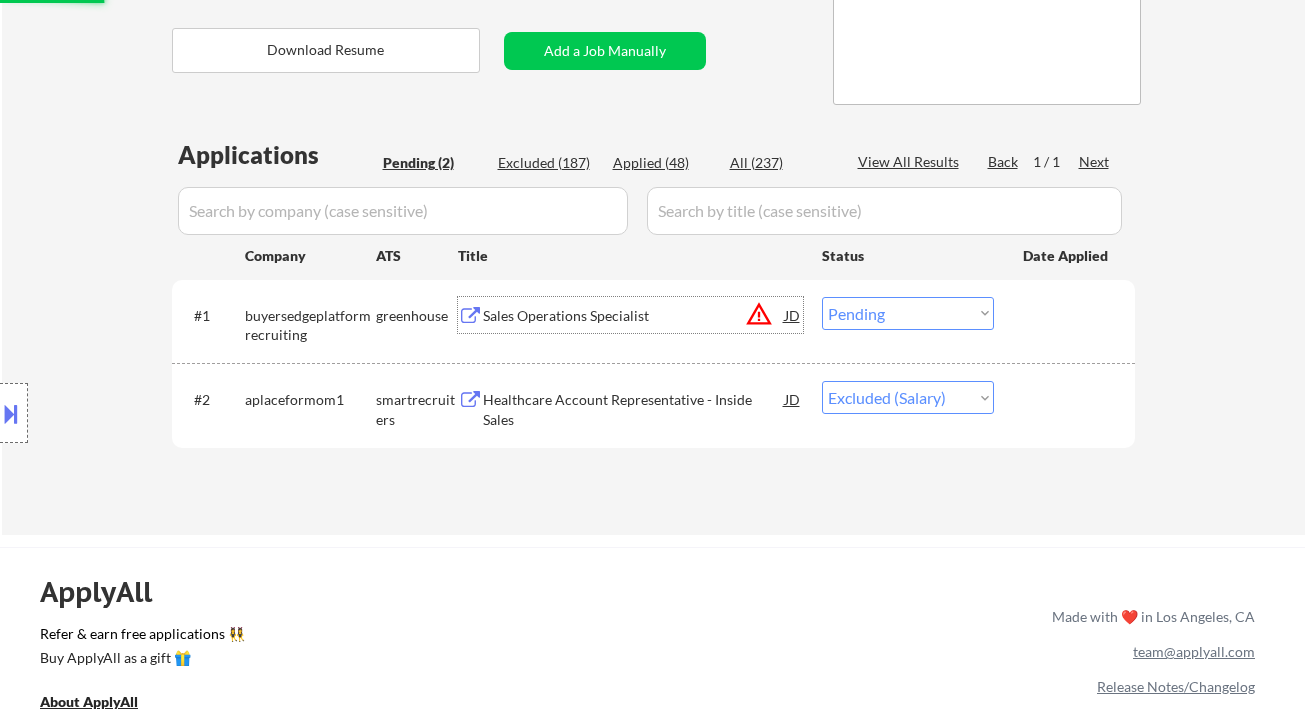 click on "Sales Operations Specialist" at bounding box center [634, 316] 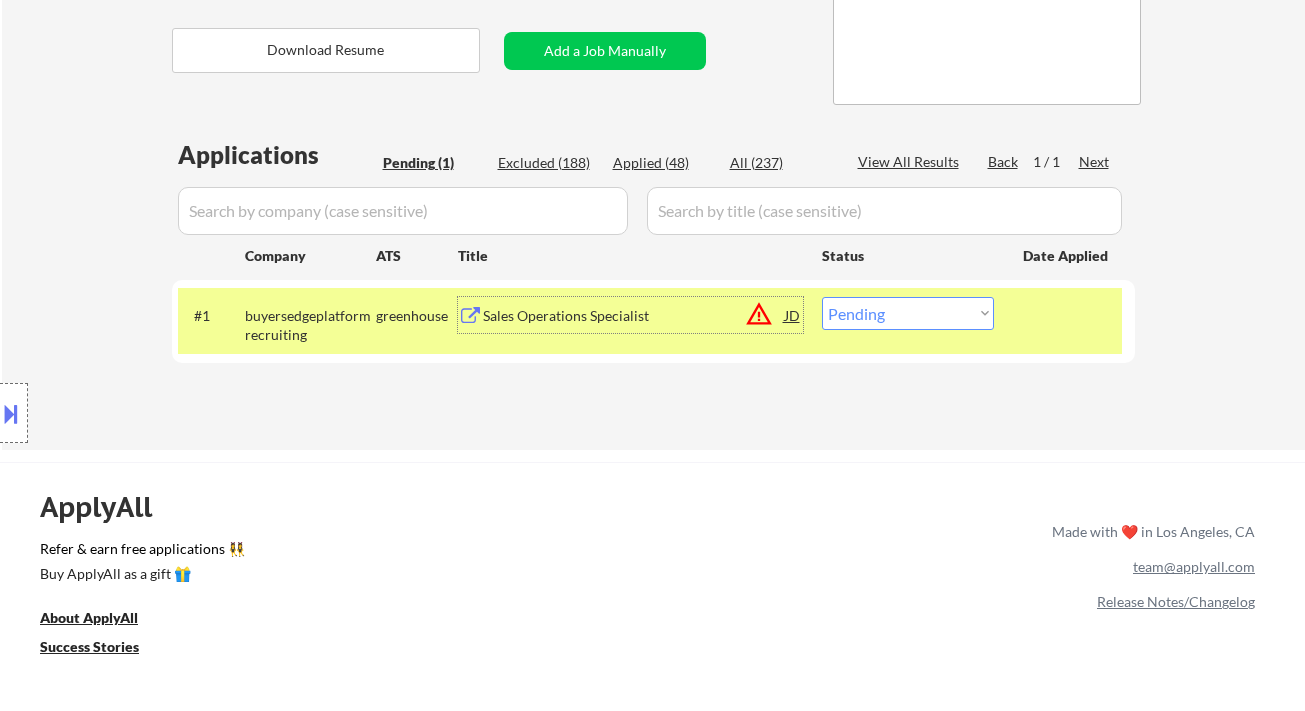 click on "JD" at bounding box center [793, 315] 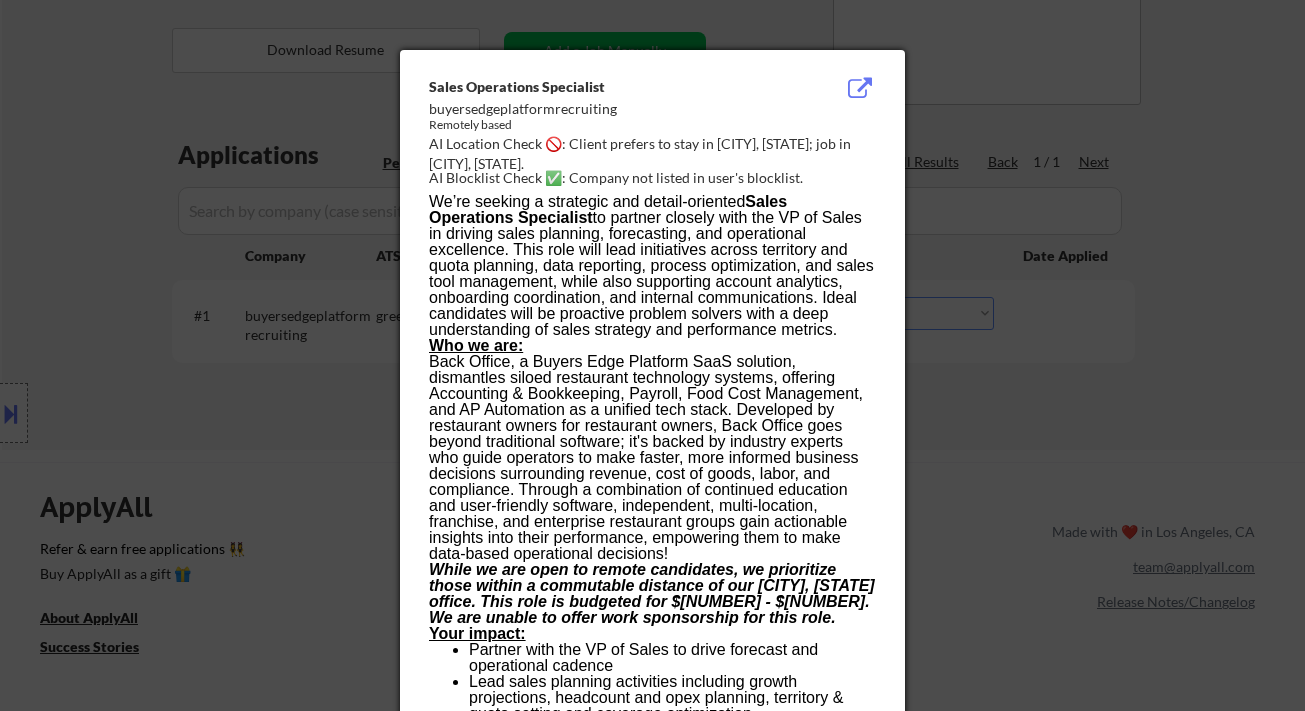 click at bounding box center (652, 355) 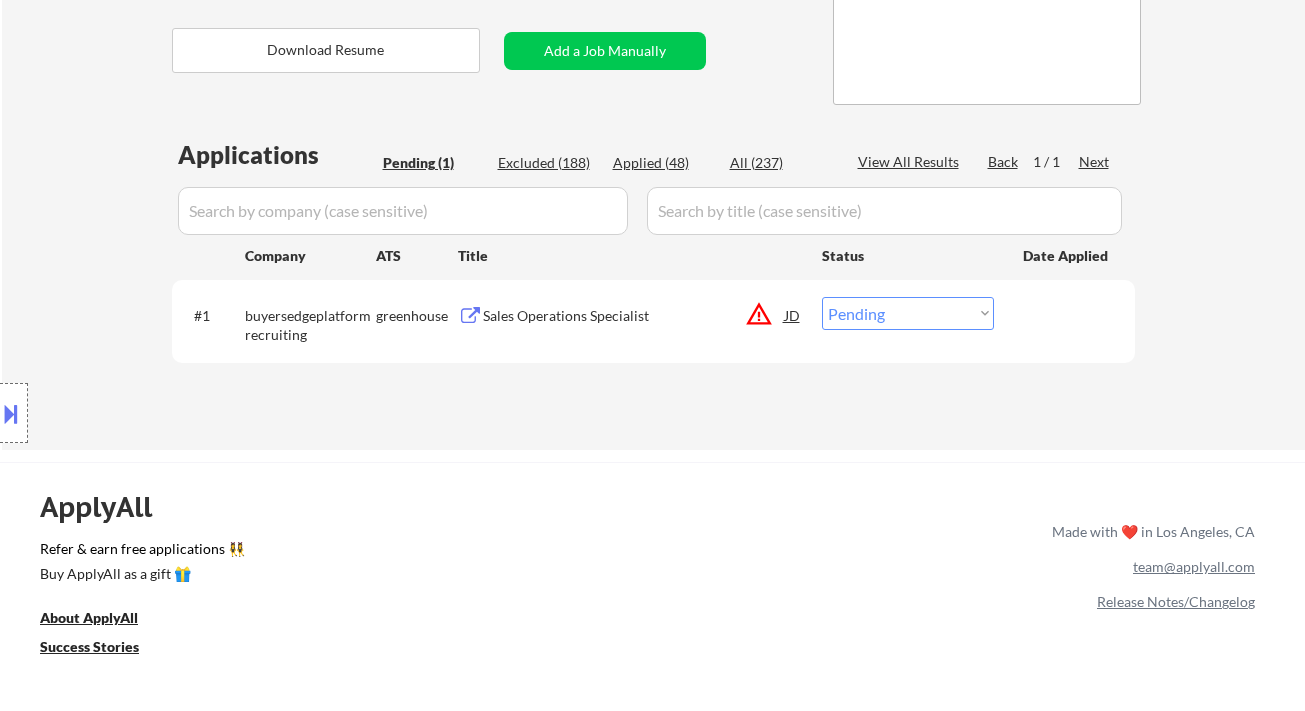 click on "JD" at bounding box center (793, 315) 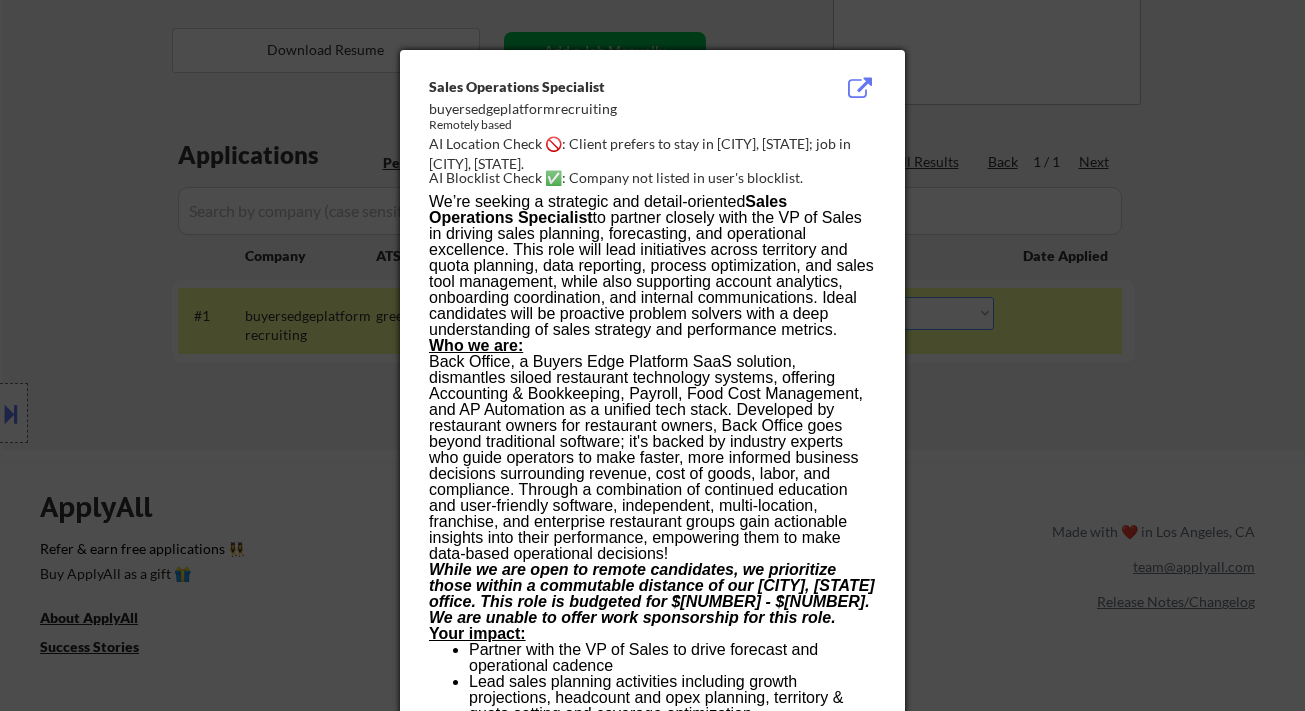 click at bounding box center (652, 355) 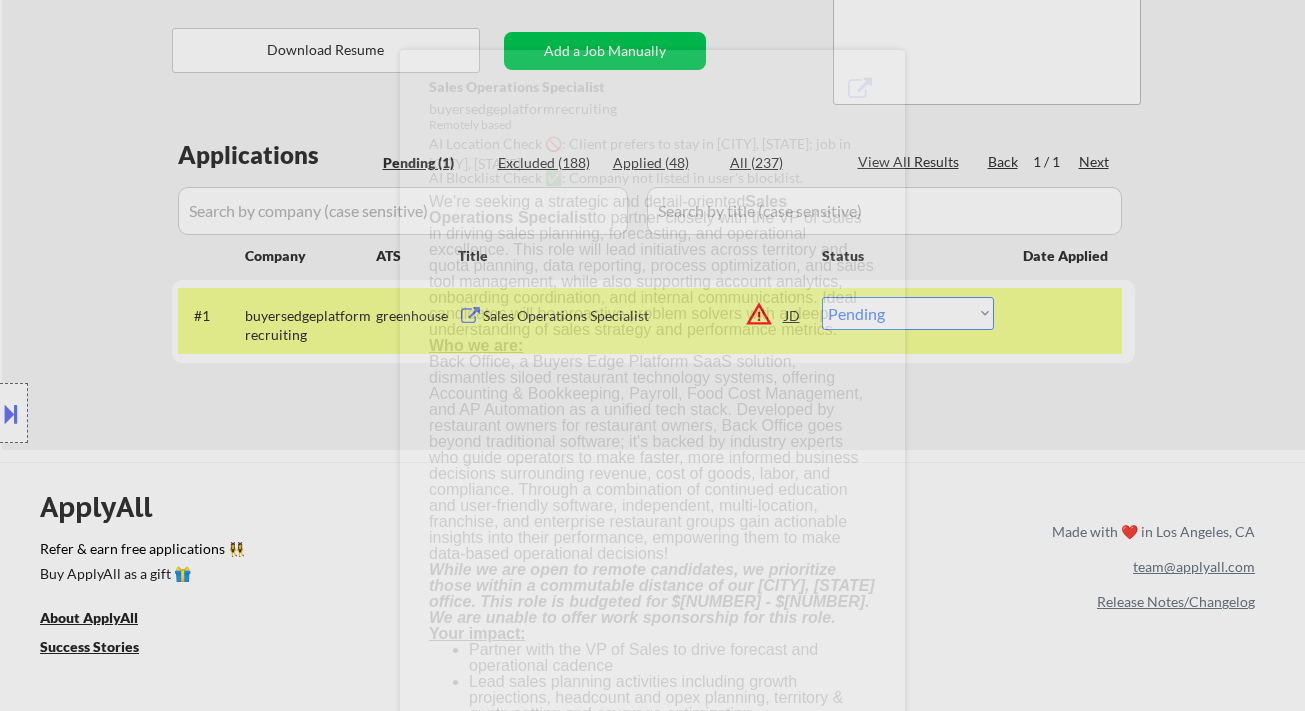 click on "Choose an option... Pending Applied Excluded (Questions) Excluded (Expired) Excluded (Location) Excluded (Bad Match) Excluded (Blocklist) Excluded (Salary) Excluded (Other)" at bounding box center (908, 313) 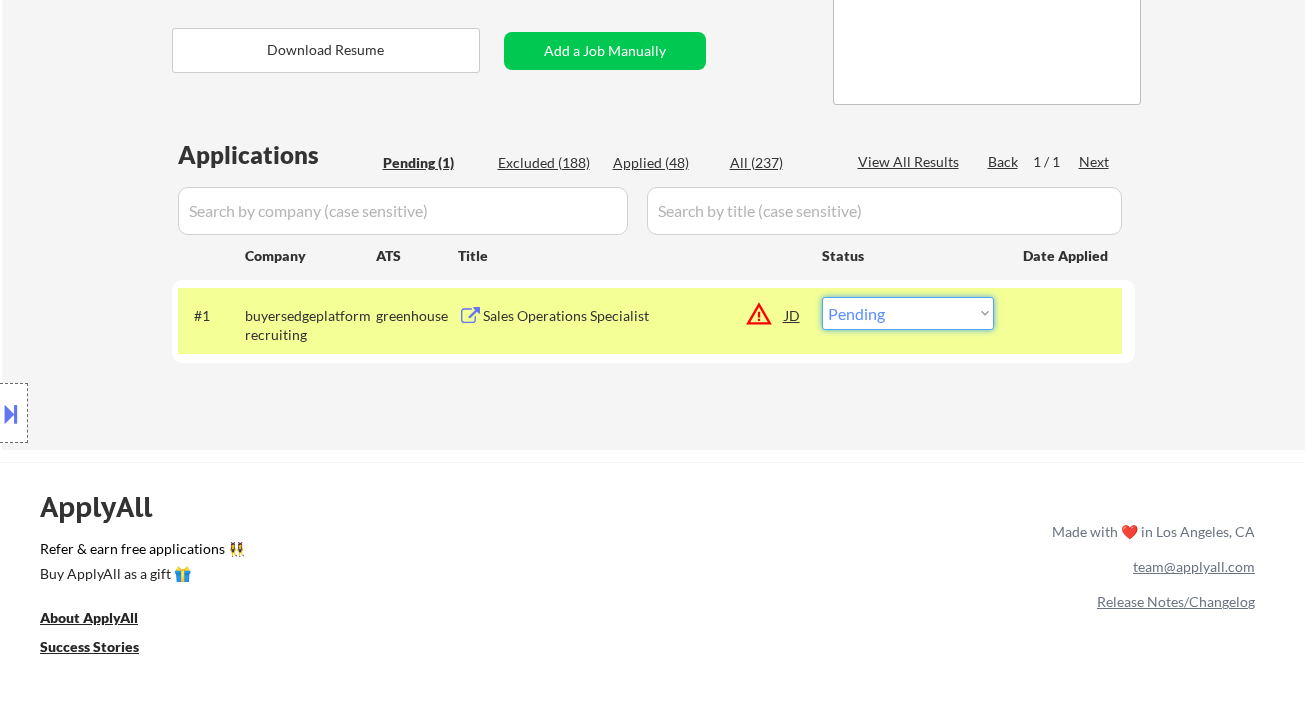 select on ""excluded__location_"" 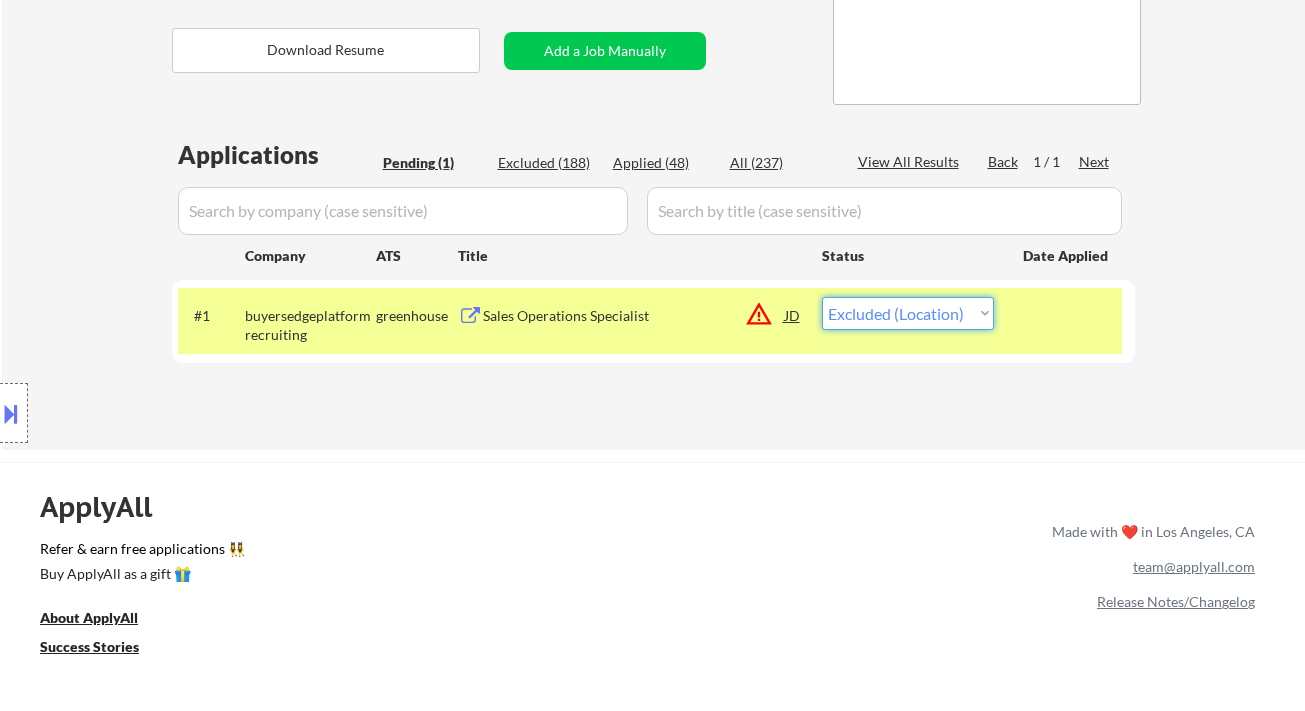 click on "Choose an option... Pending Applied Excluded (Questions) Excluded (Expired) Excluded (Location) Excluded (Bad Match) Excluded (Blocklist) Excluded (Salary) Excluded (Other)" at bounding box center [908, 313] 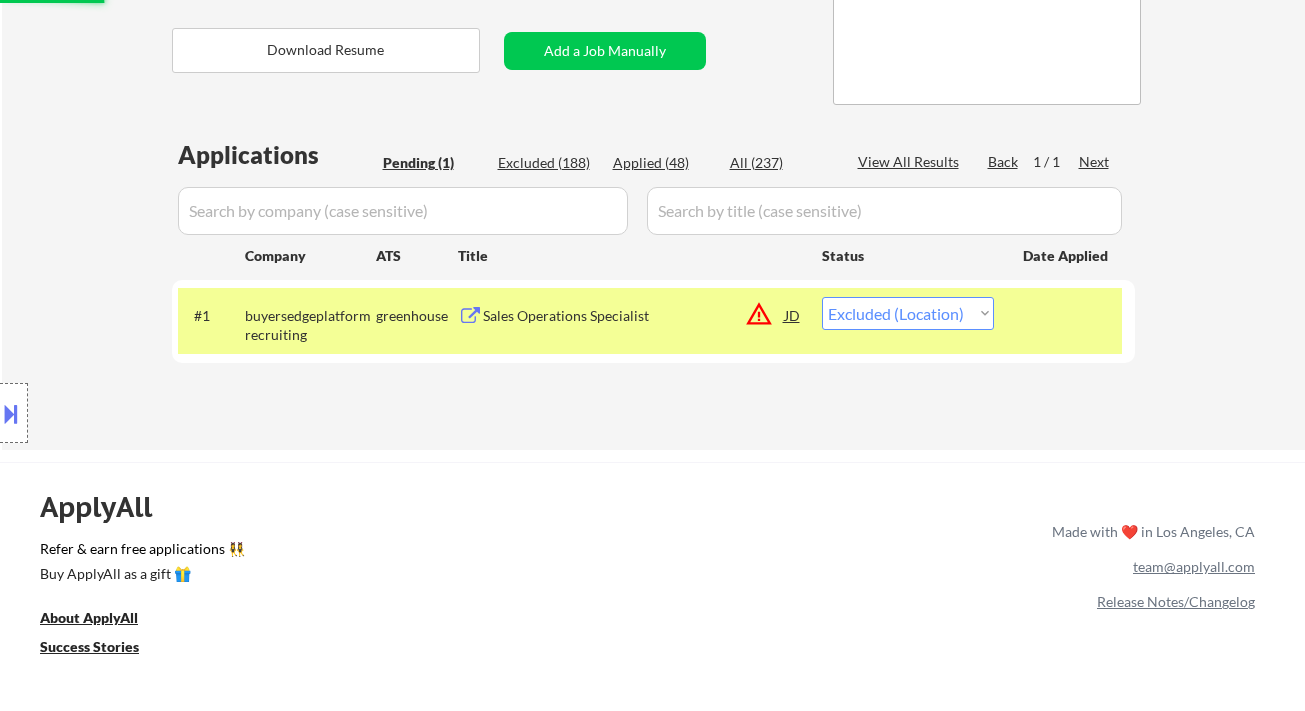 click on "← Return to /applysquad Mailslurp Inbox Job Search Builder Jennifer McFarland User Email:  jenniferlynnmcfarland74@gmail.com Application Email:  jennifer@altitudestories.com Mailslurp Email:  jennifer.mcfarland@mailflux.com LinkedIn:   https://www.linkedin.com/in/jenniferlynnmcfarland
Phone:  650-307-7824 Current Location:  Roseville, CA, California Applies:  47 sent / 200 bought Internal Notes Can work in country of residence?:  yes Squad Notes Minimum salary:  $70,000 Will need Visa to work in that country now/future?:   no Download Resume Add a Job Manually Ramel Applications Pending (1) Excluded (188) Applied (48) All (237) View All Results Back 1 / 1
Next Company ATS Title Status Date Applied #1 buyersedgeplatformrecruiting greenhouse Sales Operations Specialist JD warning_amber Choose an option... Pending Applied Excluded (Questions) Excluded (Expired) Excluded (Location) Excluded (Bad Match) Excluded (Blocklist) Excluded (Salary) Excluded (Other) #2 aplaceformom1 smartrecruiters JD Pending Applied" at bounding box center [653, 65] 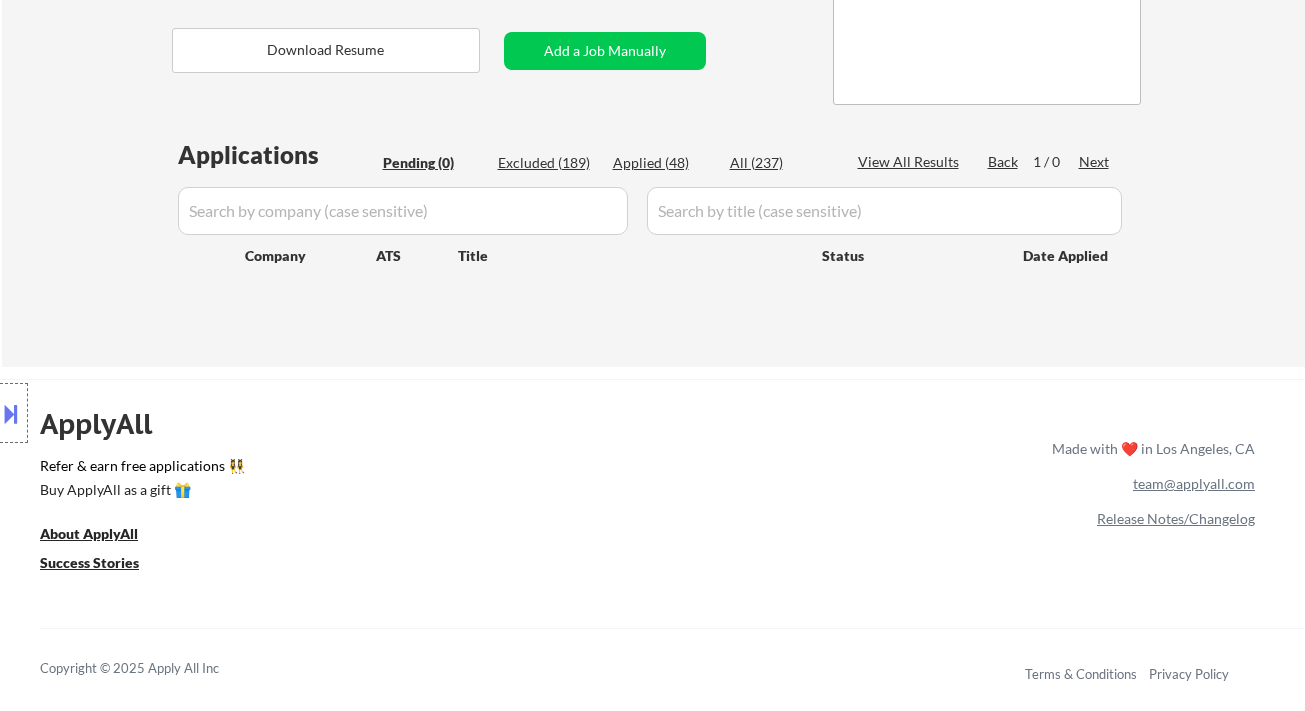 drag, startPoint x: 63, startPoint y: 173, endPoint x: 230, endPoint y: 12, distance: 231.96982 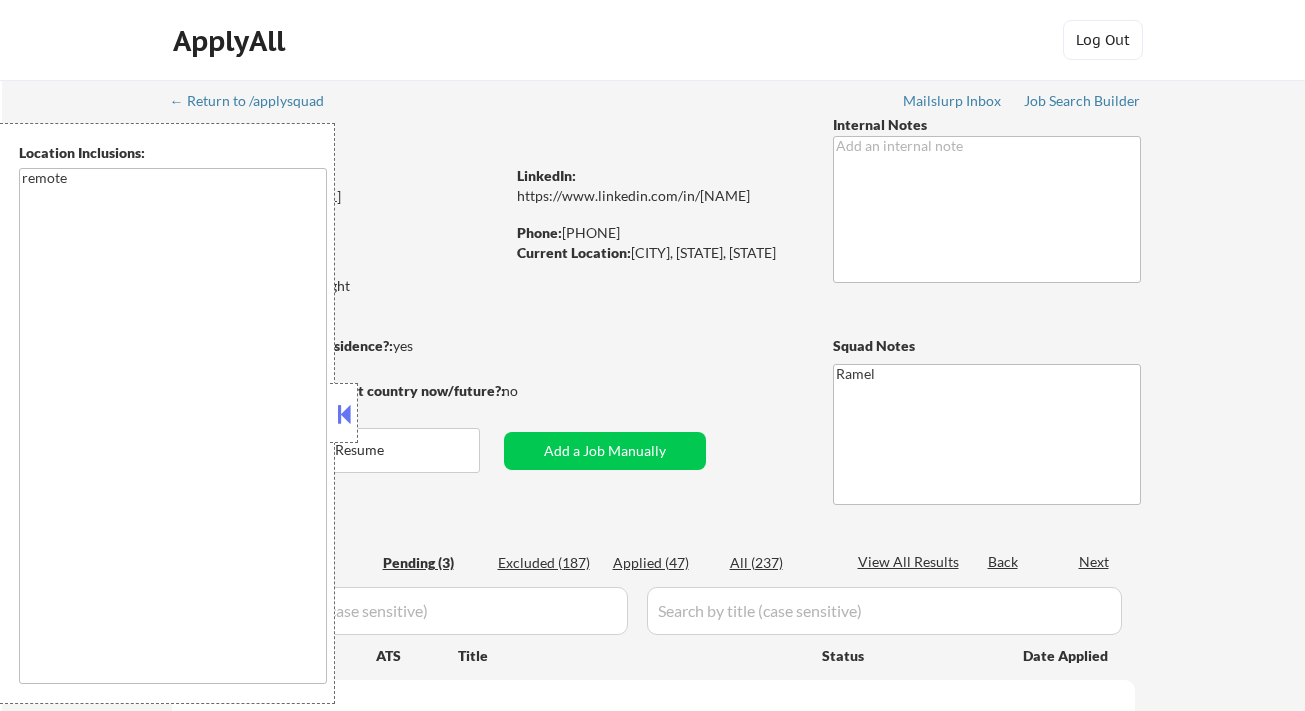 scroll, scrollTop: 0, scrollLeft: 0, axis: both 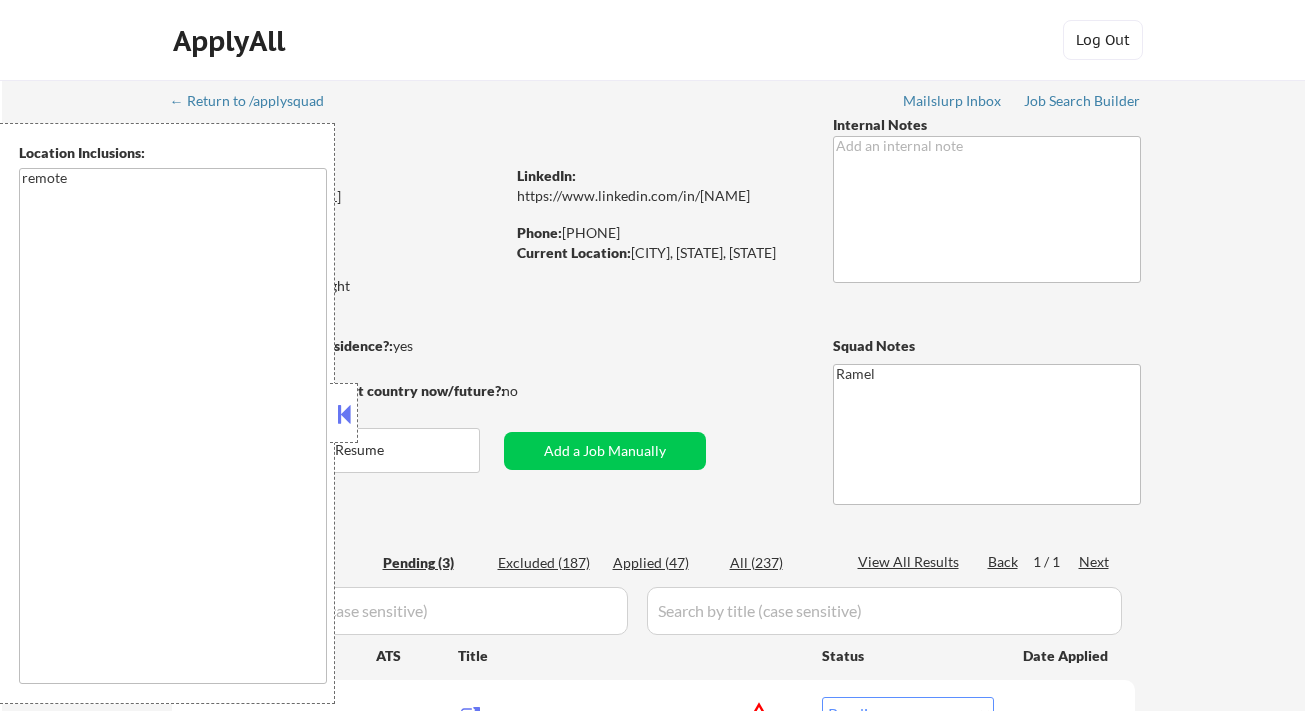 click on "Applied (47)" at bounding box center [663, 563] 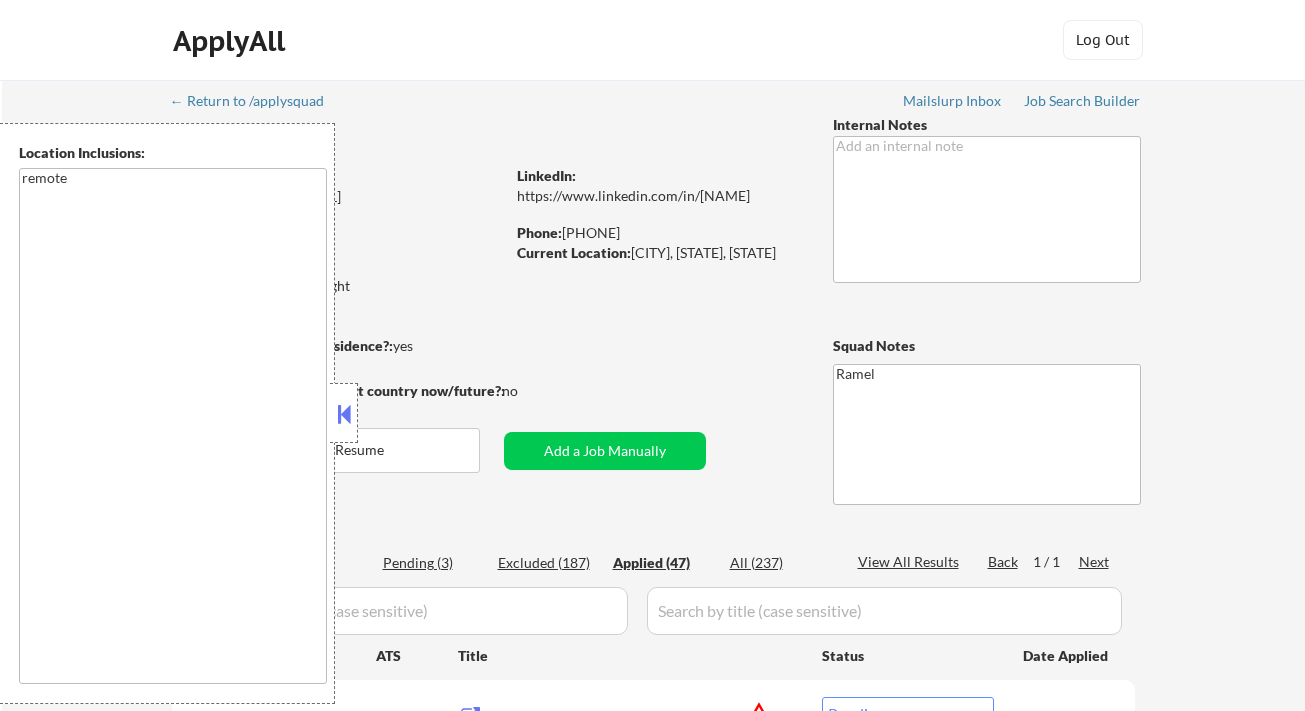 select on ""applied"" 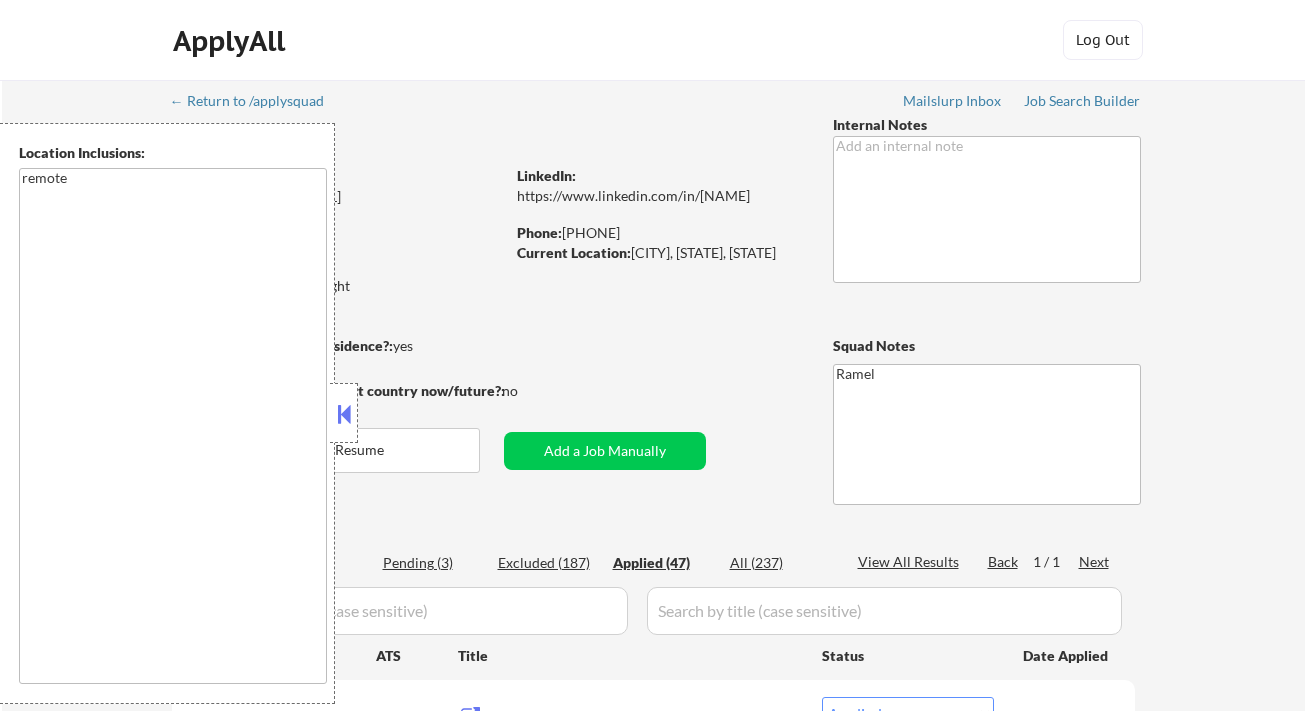 click at bounding box center (344, 414) 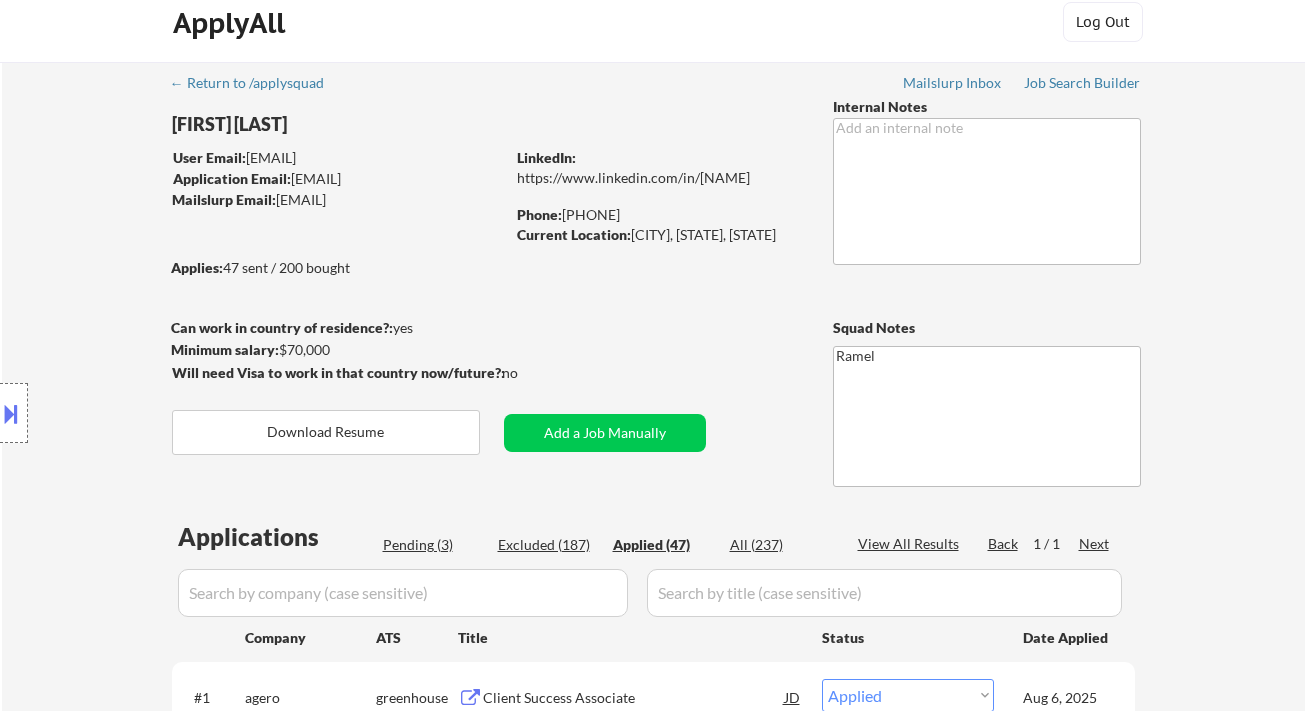 scroll, scrollTop: 0, scrollLeft: 0, axis: both 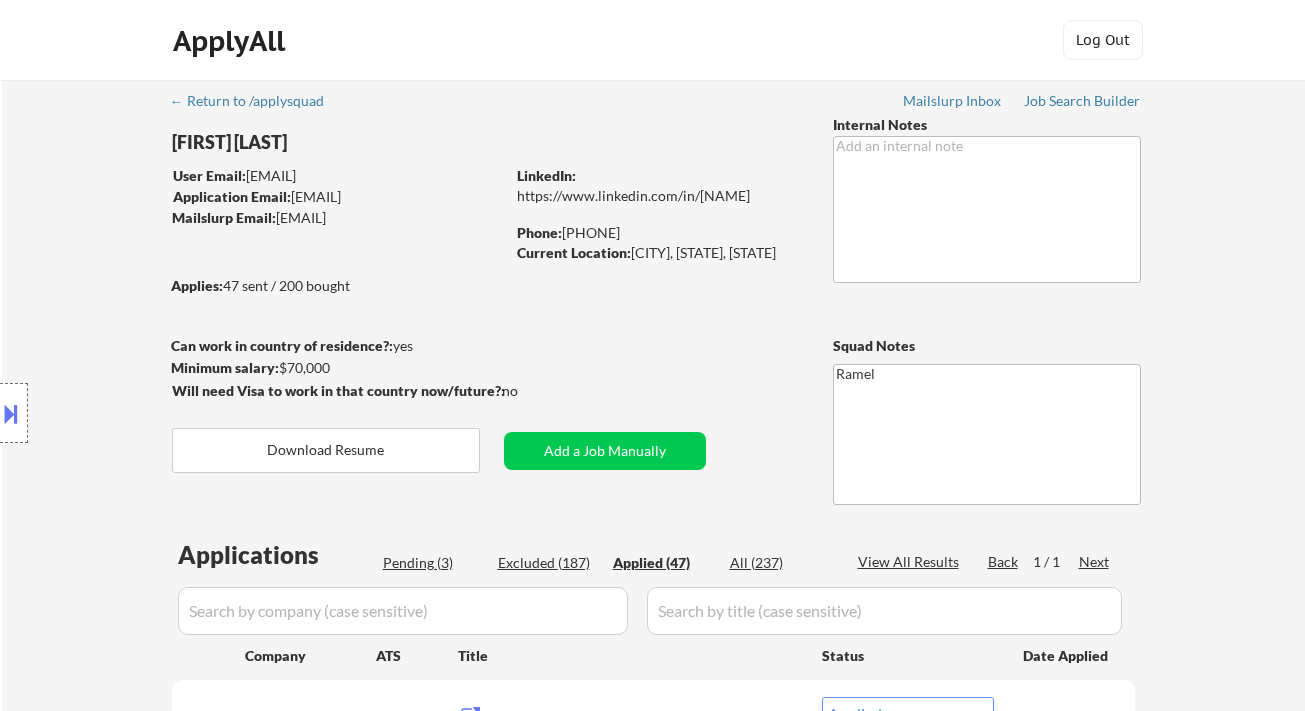 drag, startPoint x: 658, startPoint y: 233, endPoint x: 567, endPoint y: 228, distance: 91.13726 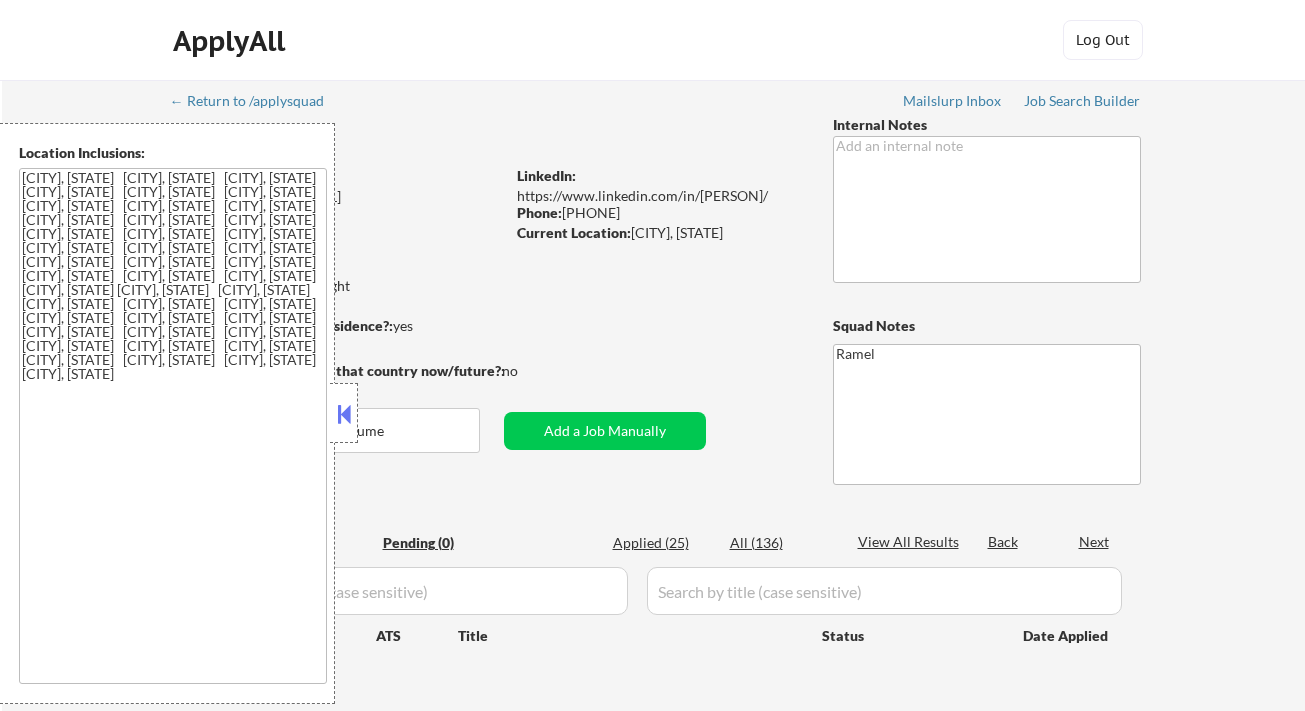 scroll, scrollTop: 0, scrollLeft: 0, axis: both 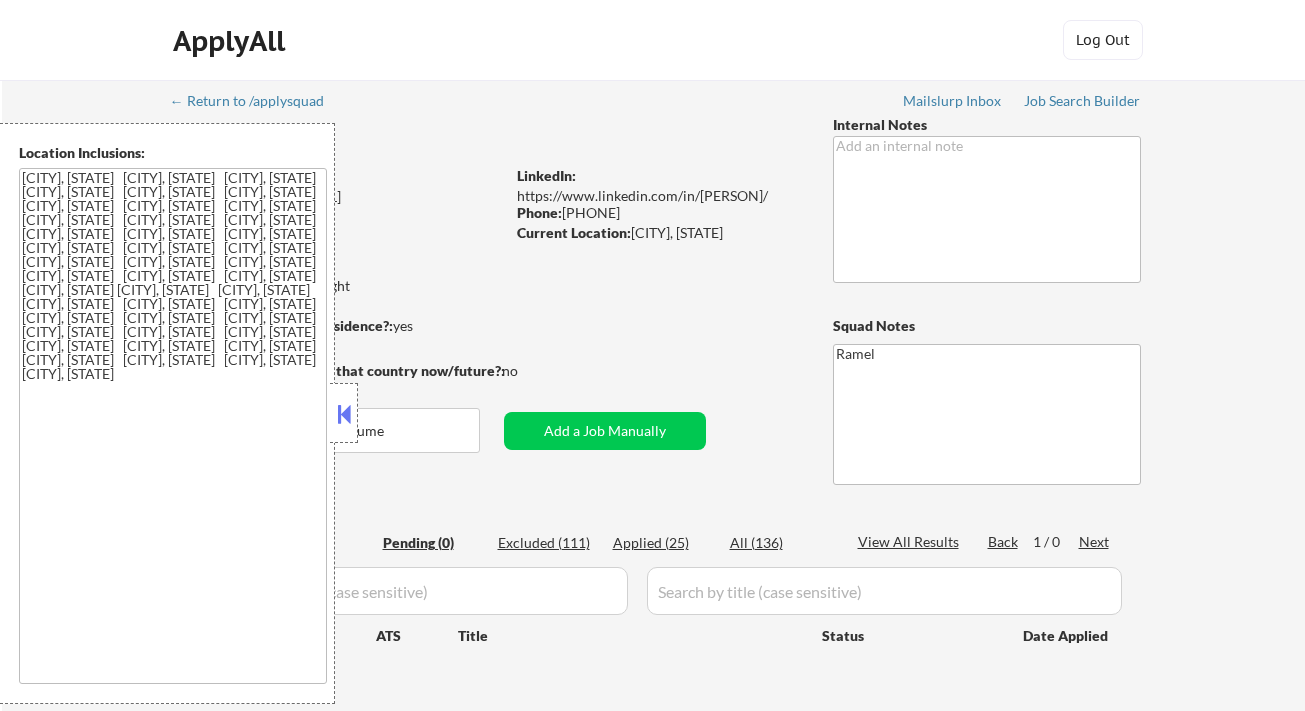 click at bounding box center (344, 414) 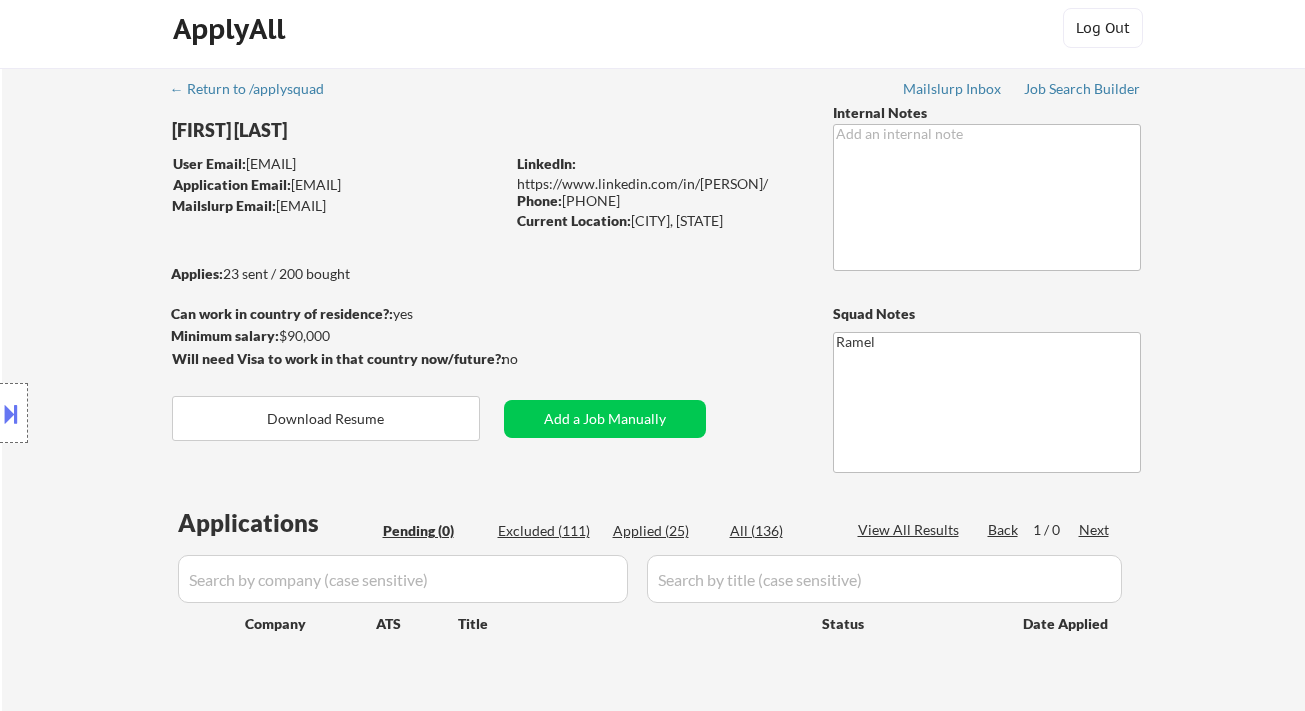 scroll, scrollTop: 0, scrollLeft: 0, axis: both 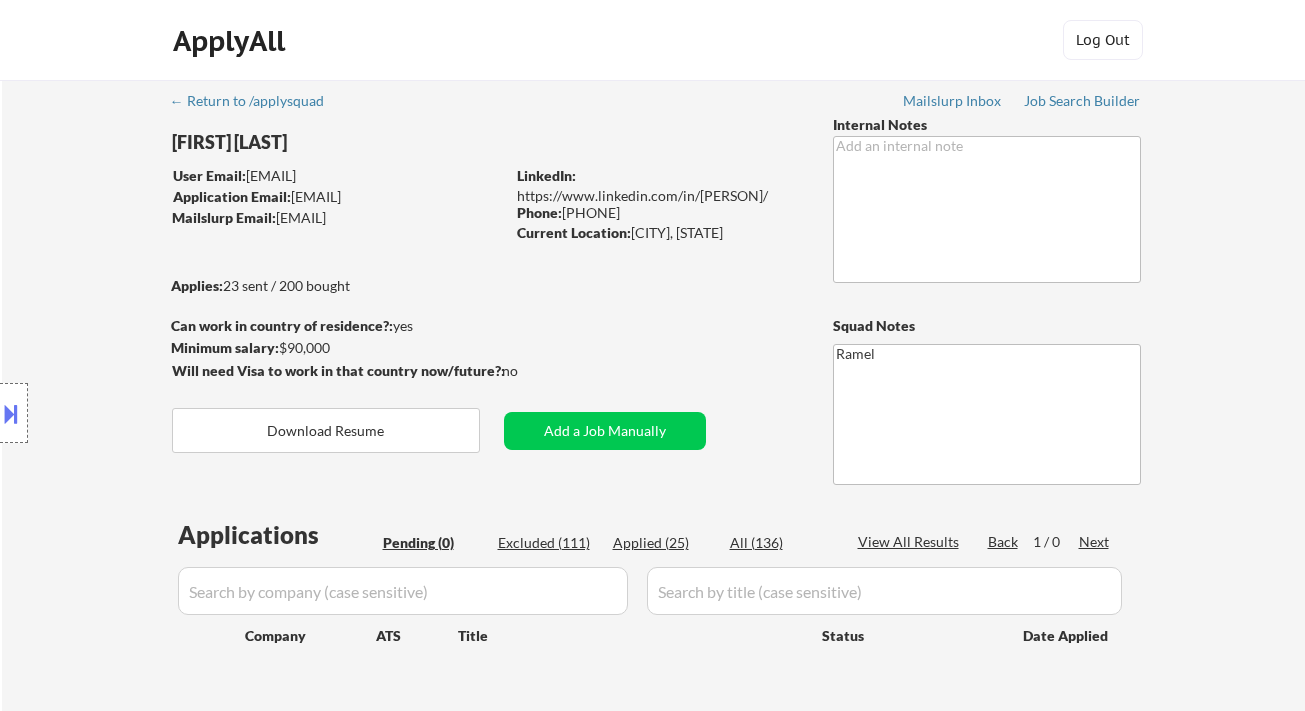 drag, startPoint x: 3, startPoint y: 159, endPoint x: 538, endPoint y: 595, distance: 690.16016 